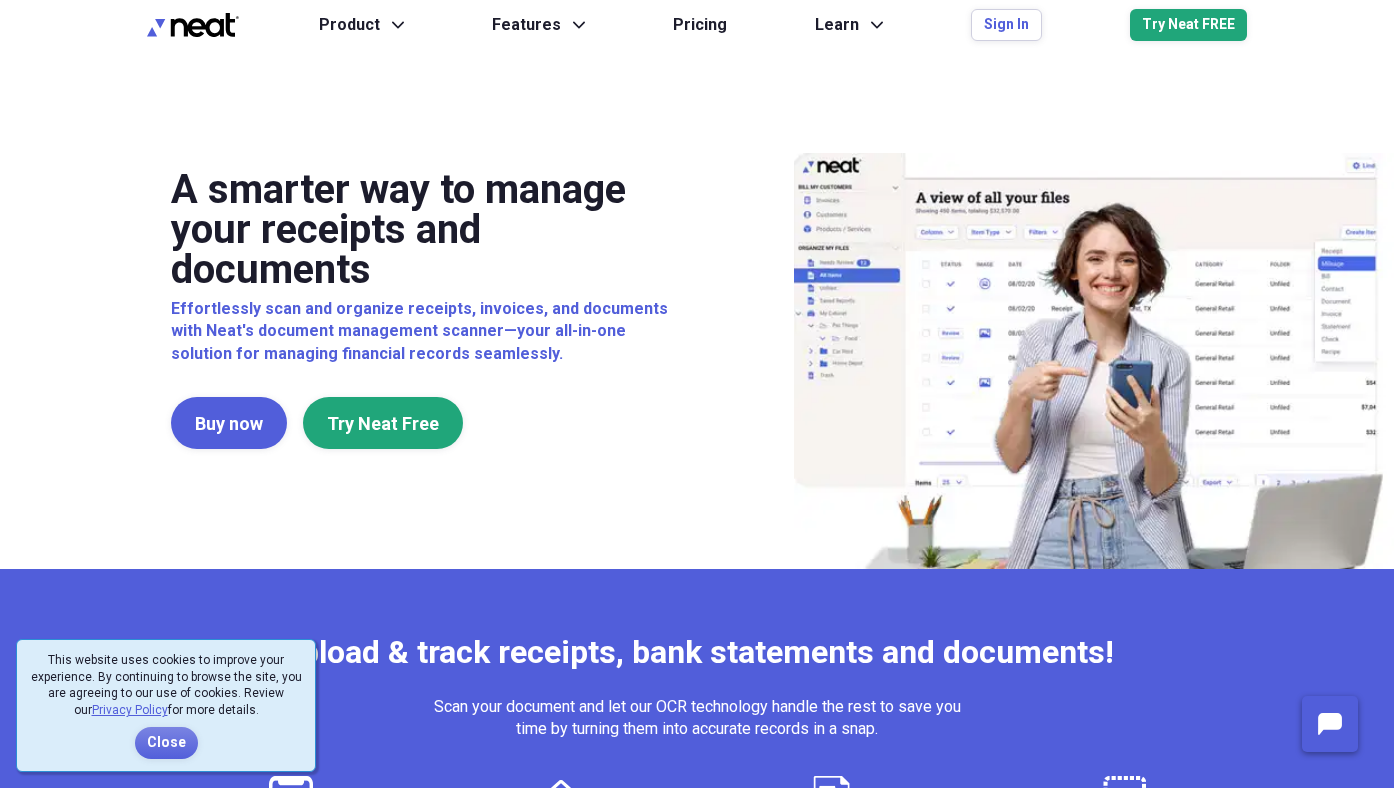 scroll, scrollTop: 0, scrollLeft: 0, axis: both 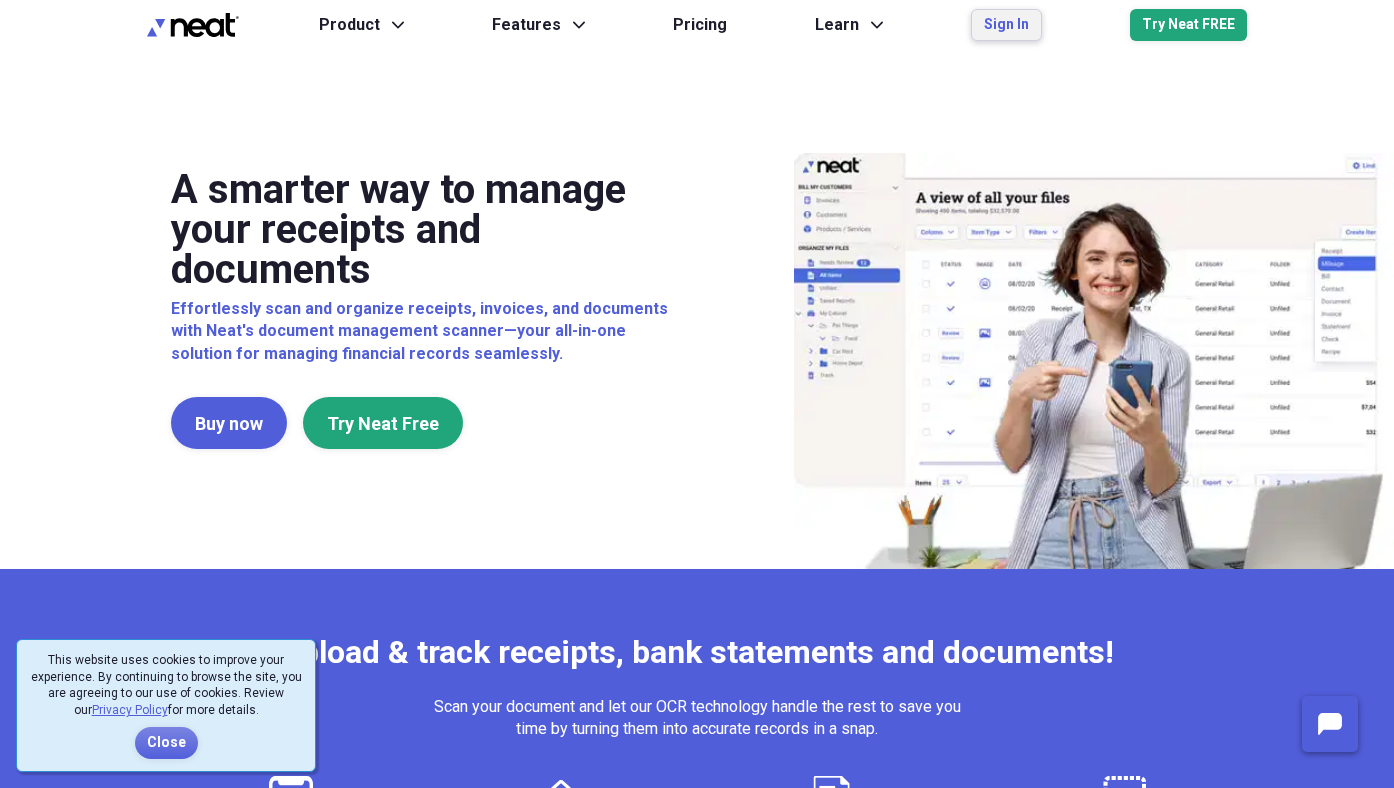 click on "Sign In" at bounding box center [1006, 25] 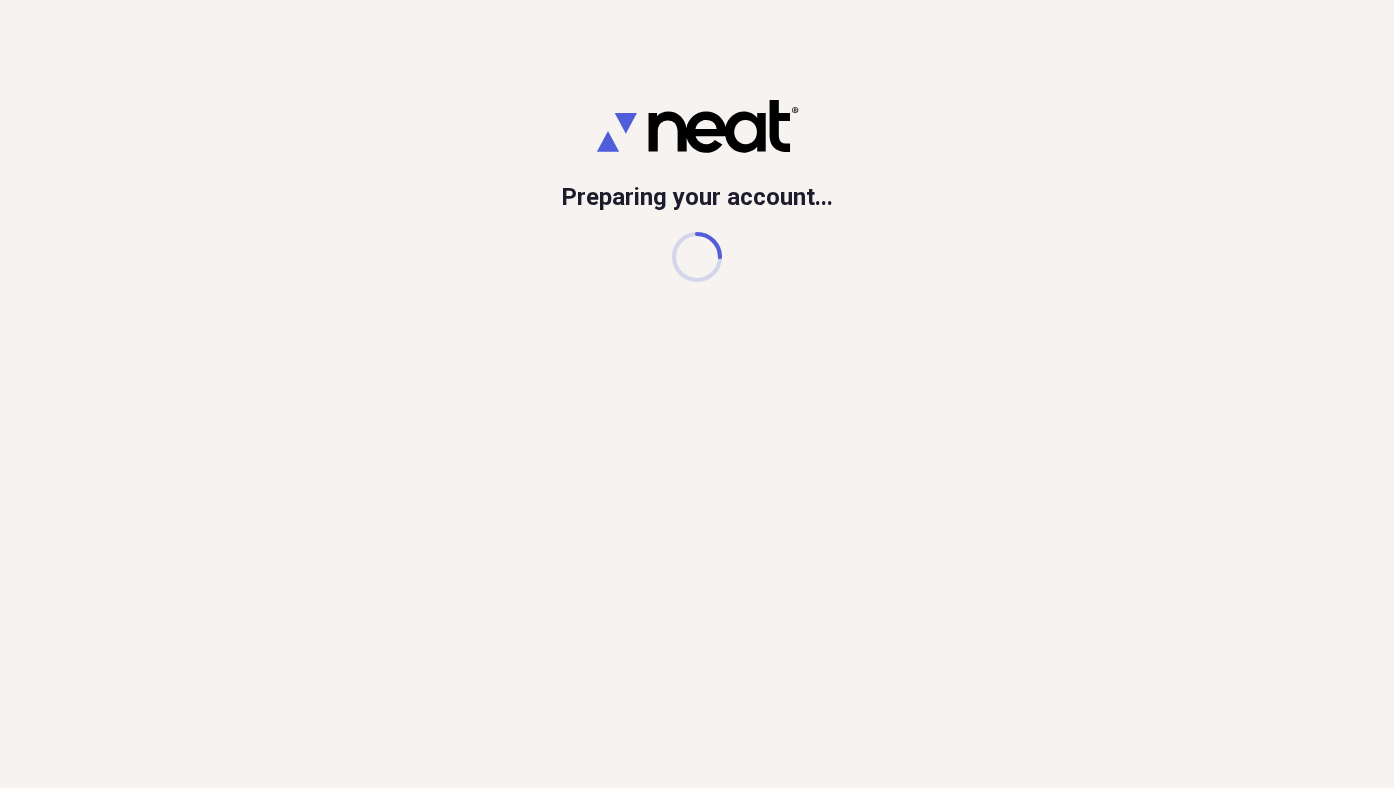 scroll, scrollTop: 0, scrollLeft: 0, axis: both 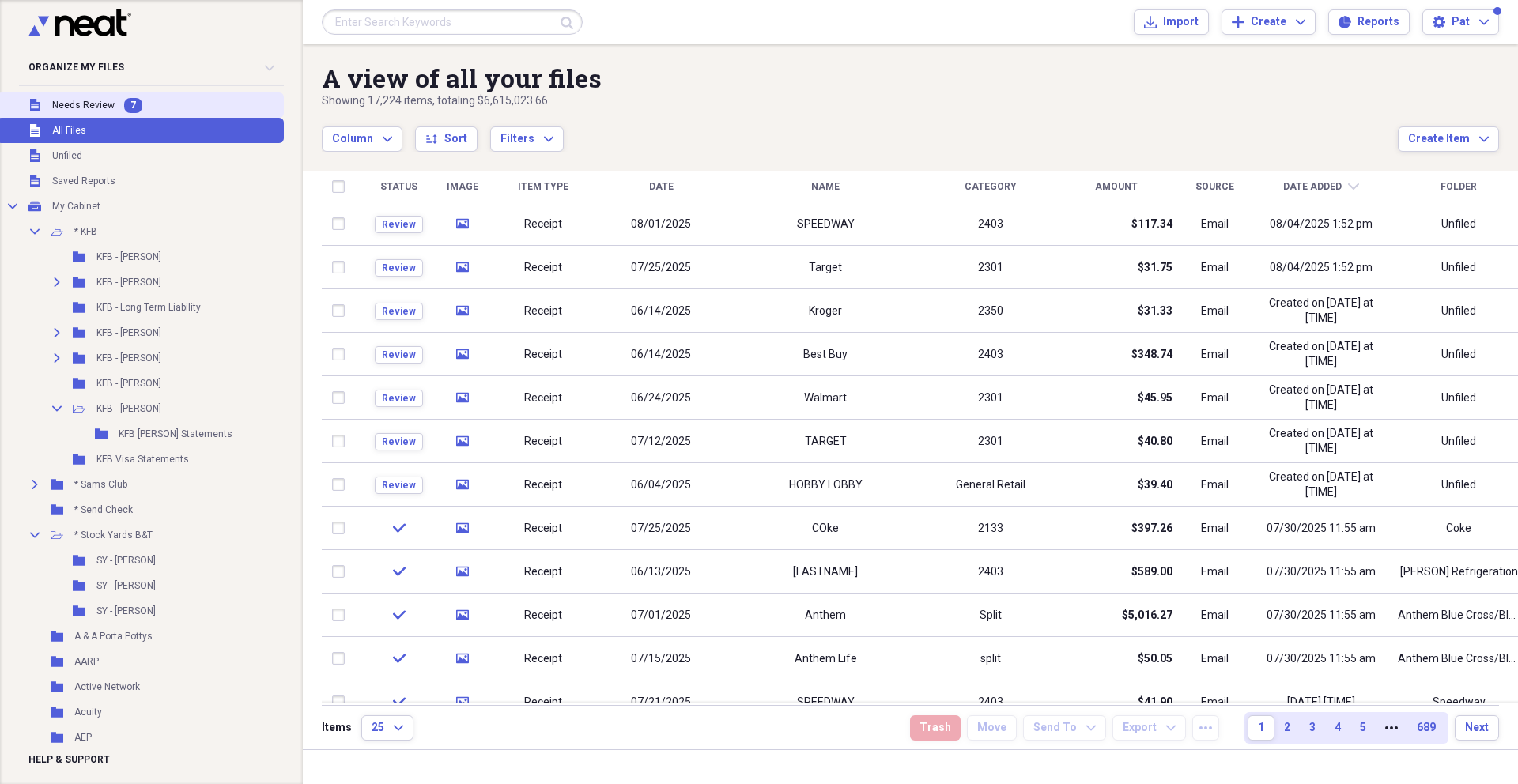 click on "Needs Review" at bounding box center (83, 105) 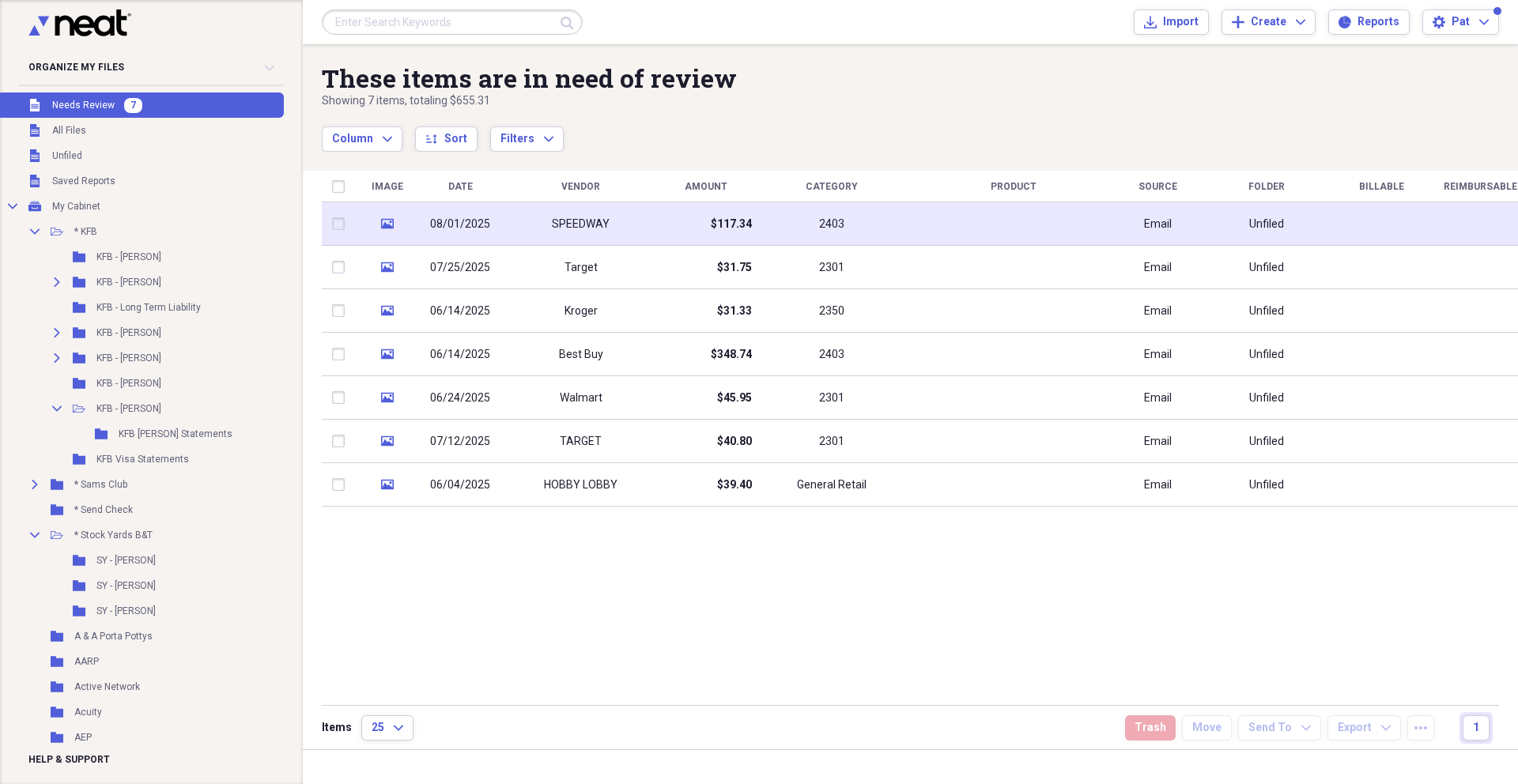 drag, startPoint x: 91, startPoint y: 104, endPoint x: 483, endPoint y: 220, distance: 408.80313 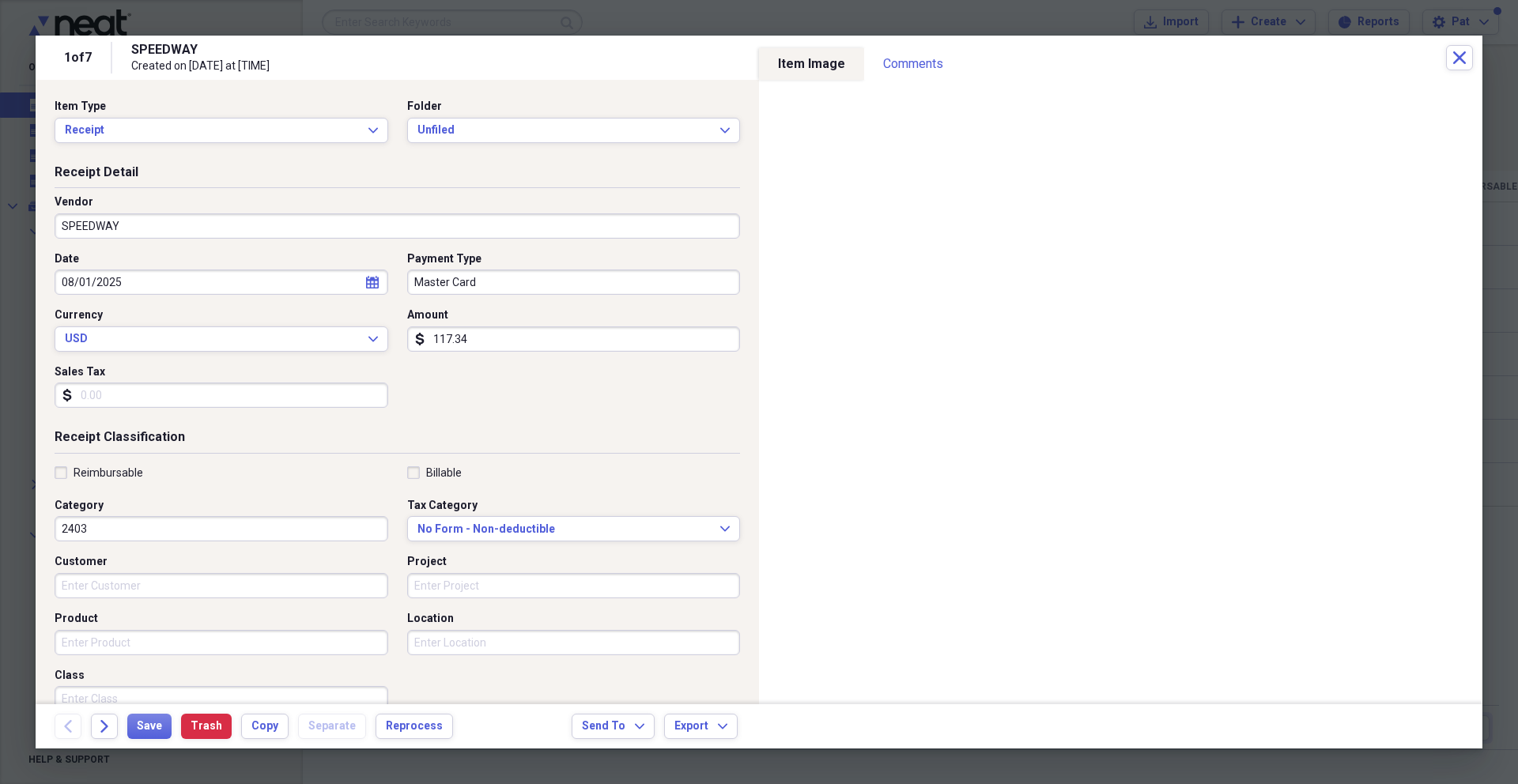 drag, startPoint x: 483, startPoint y: 220, endPoint x: 501, endPoint y: 147, distance: 75.18643 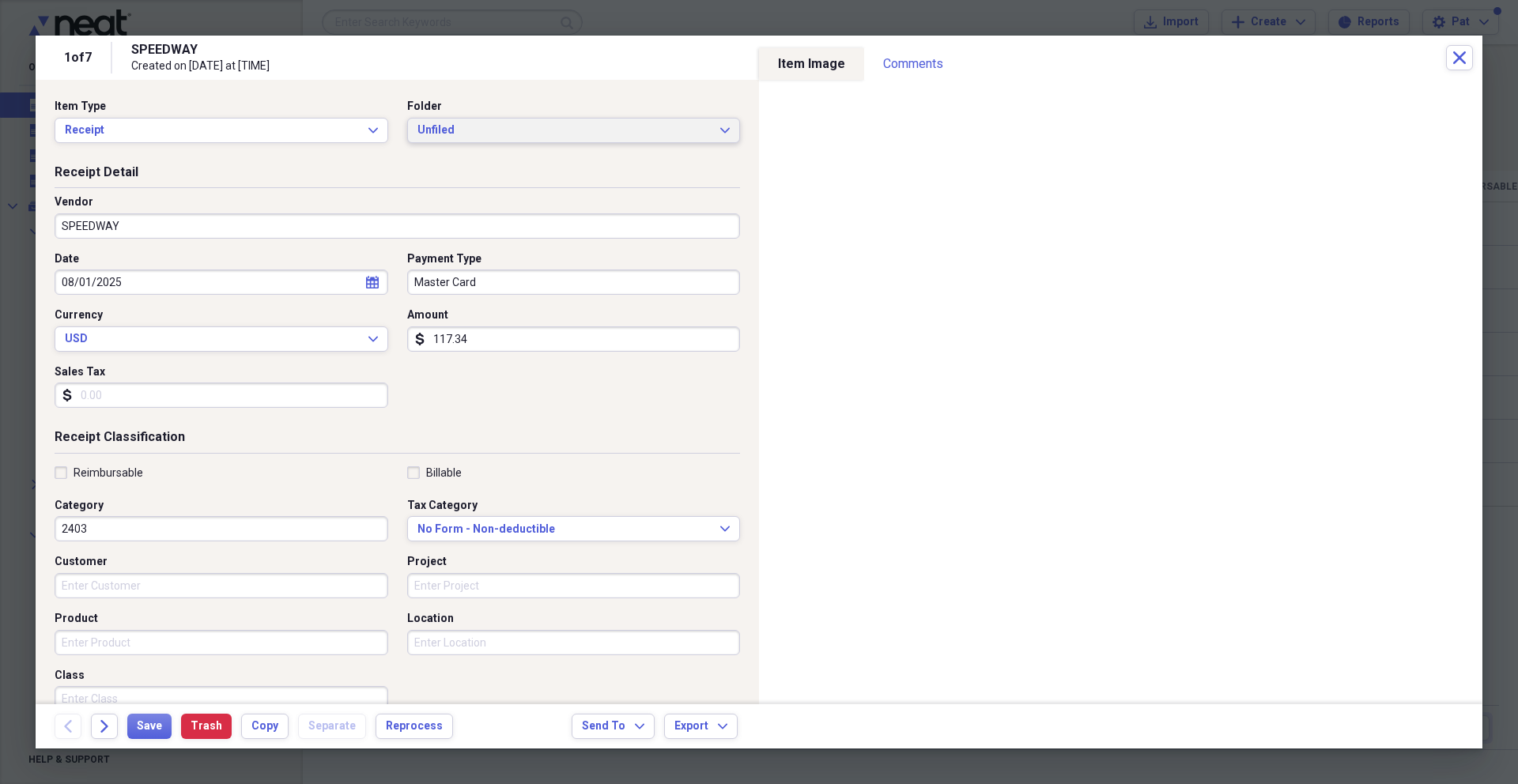 click on "Unfiled Expand" at bounding box center [574, 130] 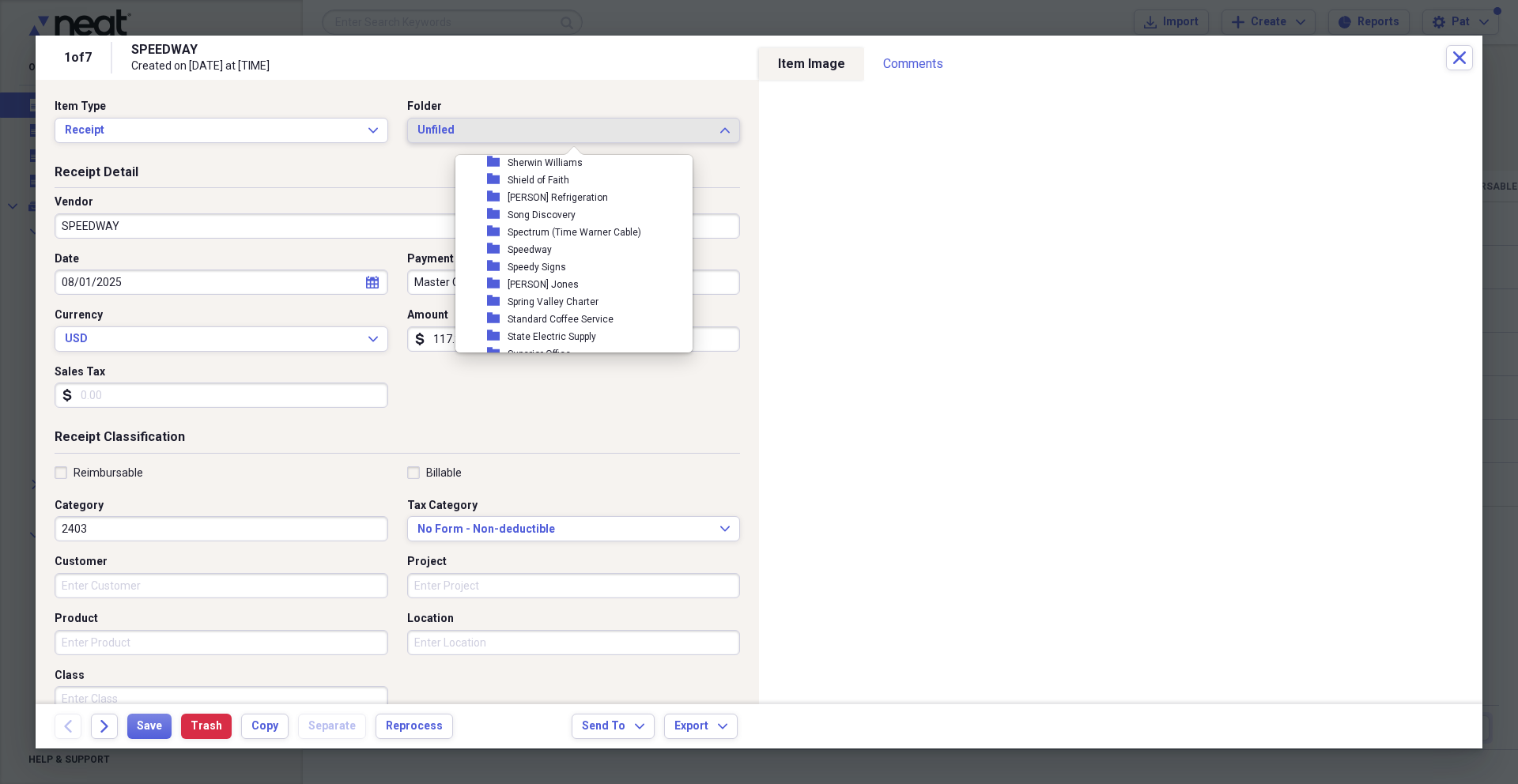 scroll, scrollTop: 2373, scrollLeft: 0, axis: vertical 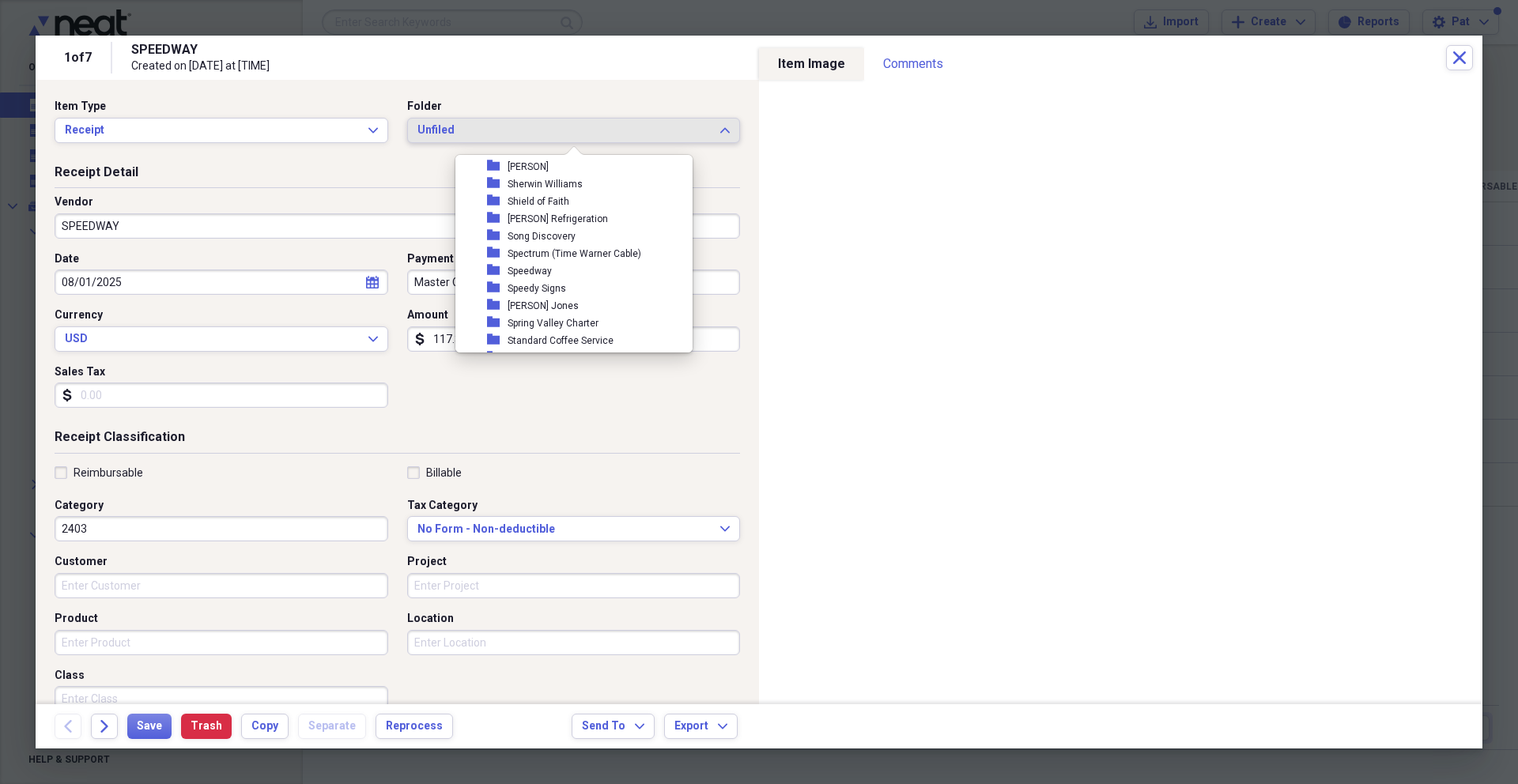 click on "Speedway" at bounding box center [530, 271] 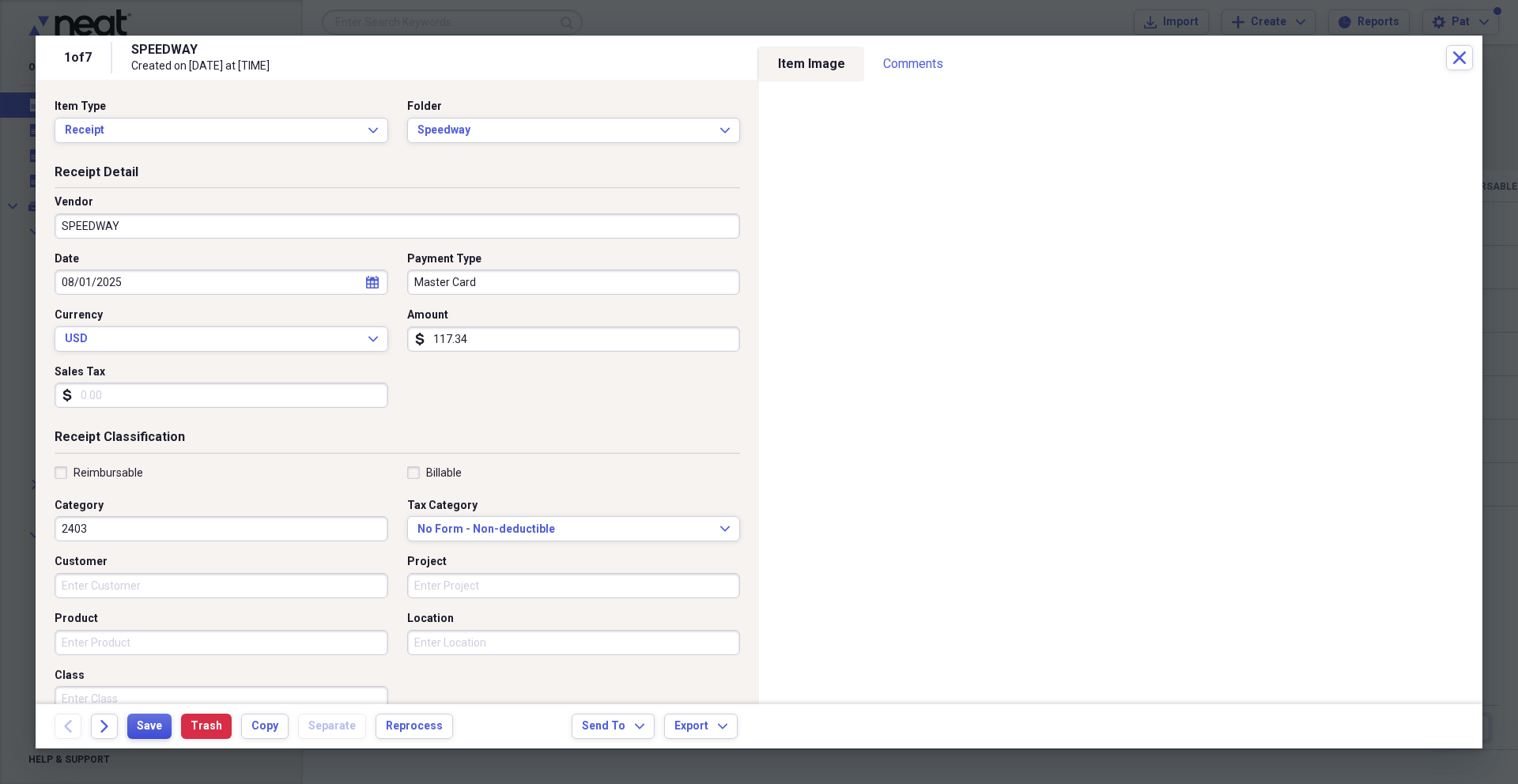 click on "Save" at bounding box center (149, 726) 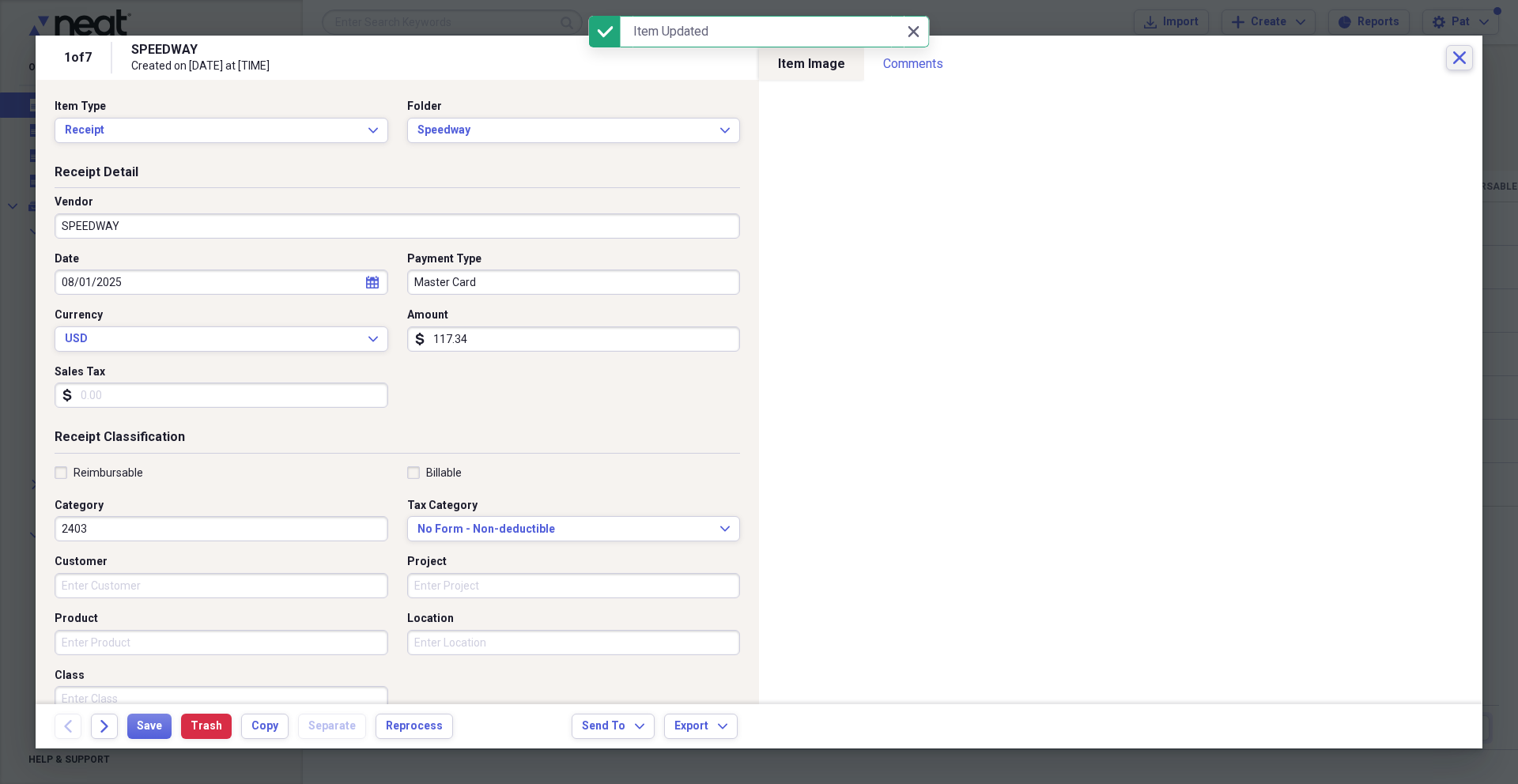 click 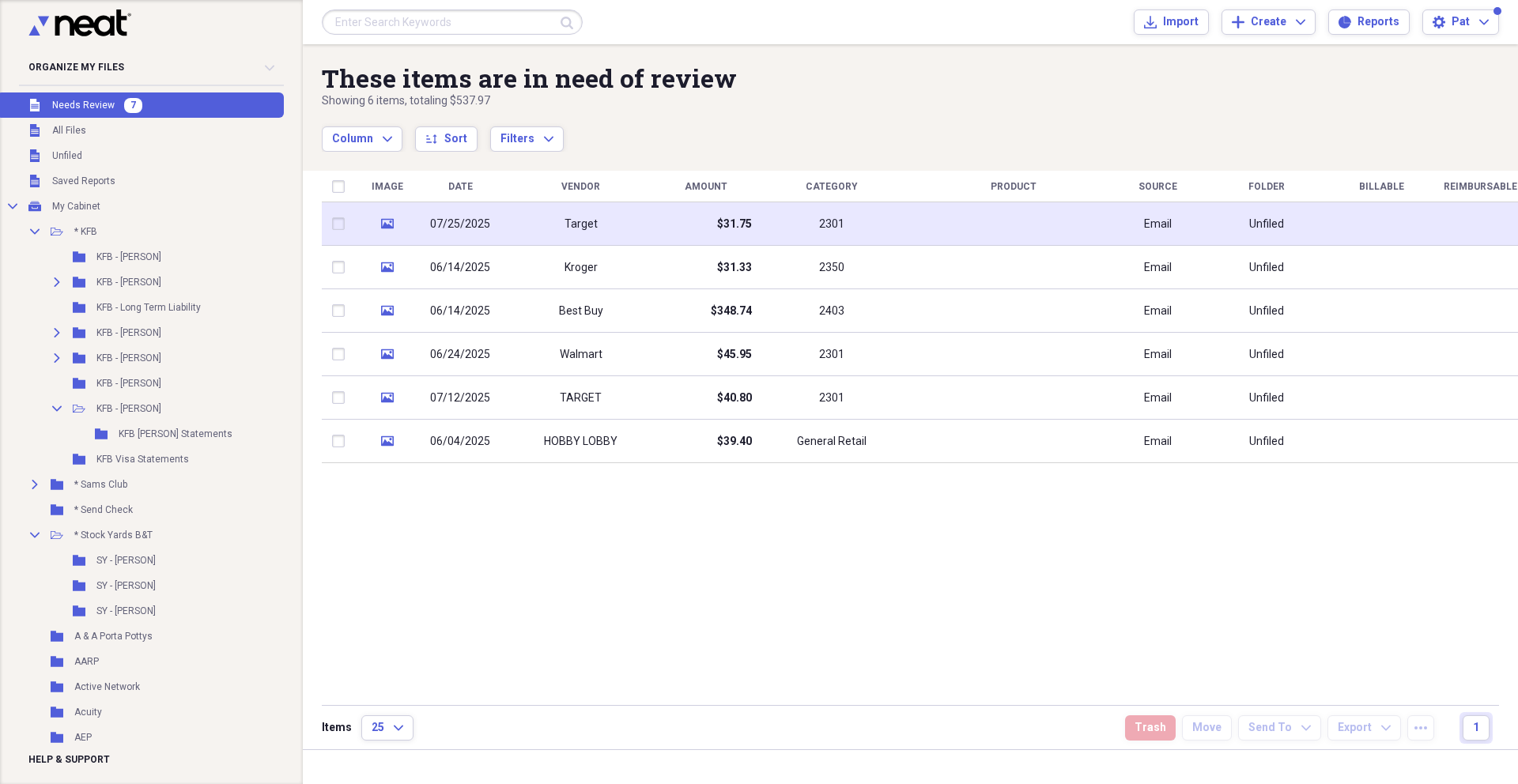 drag, startPoint x: 501, startPoint y: 147, endPoint x: 627, endPoint y: 220, distance: 145.61937 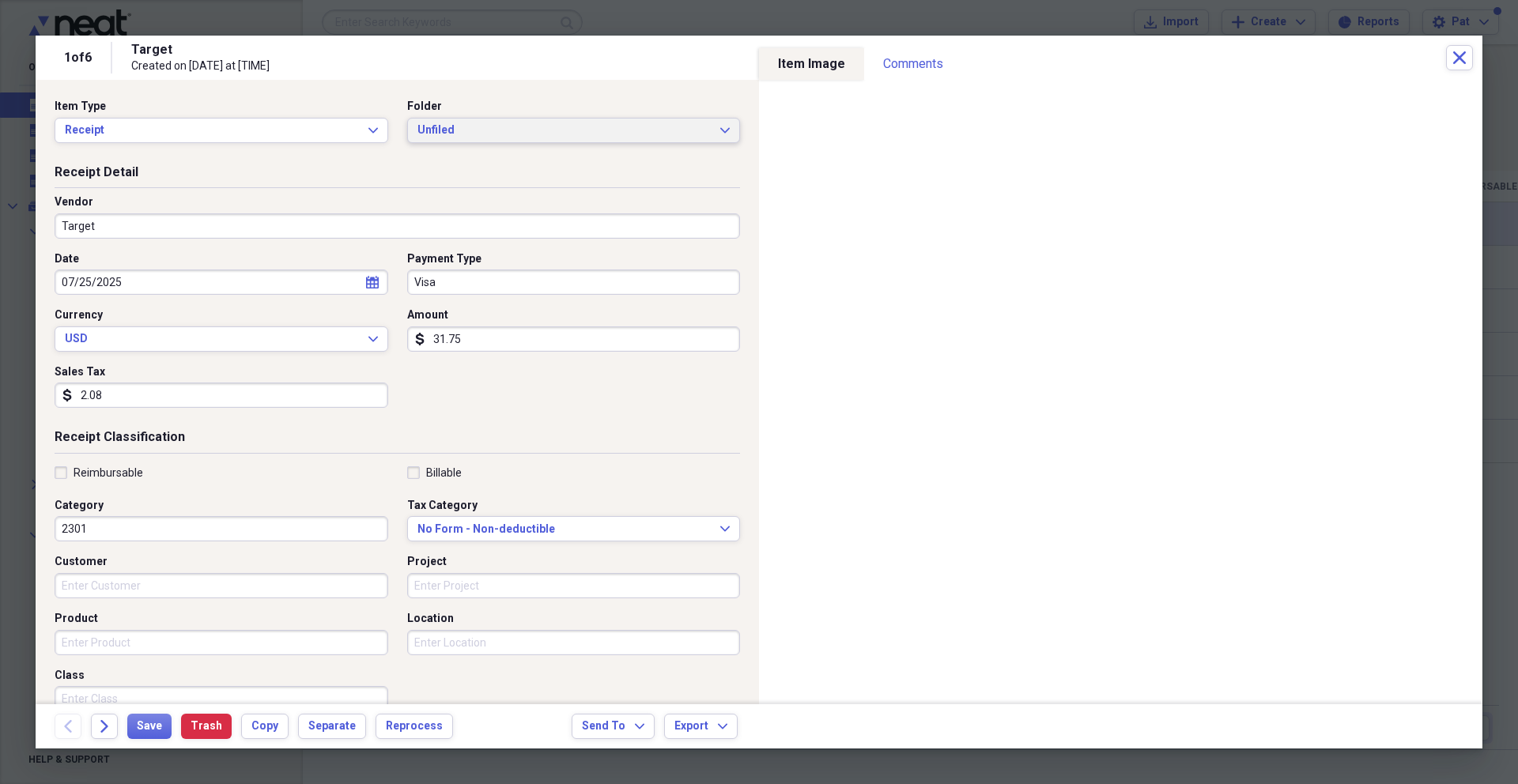 click on "Unfiled" at bounding box center [565, 130] 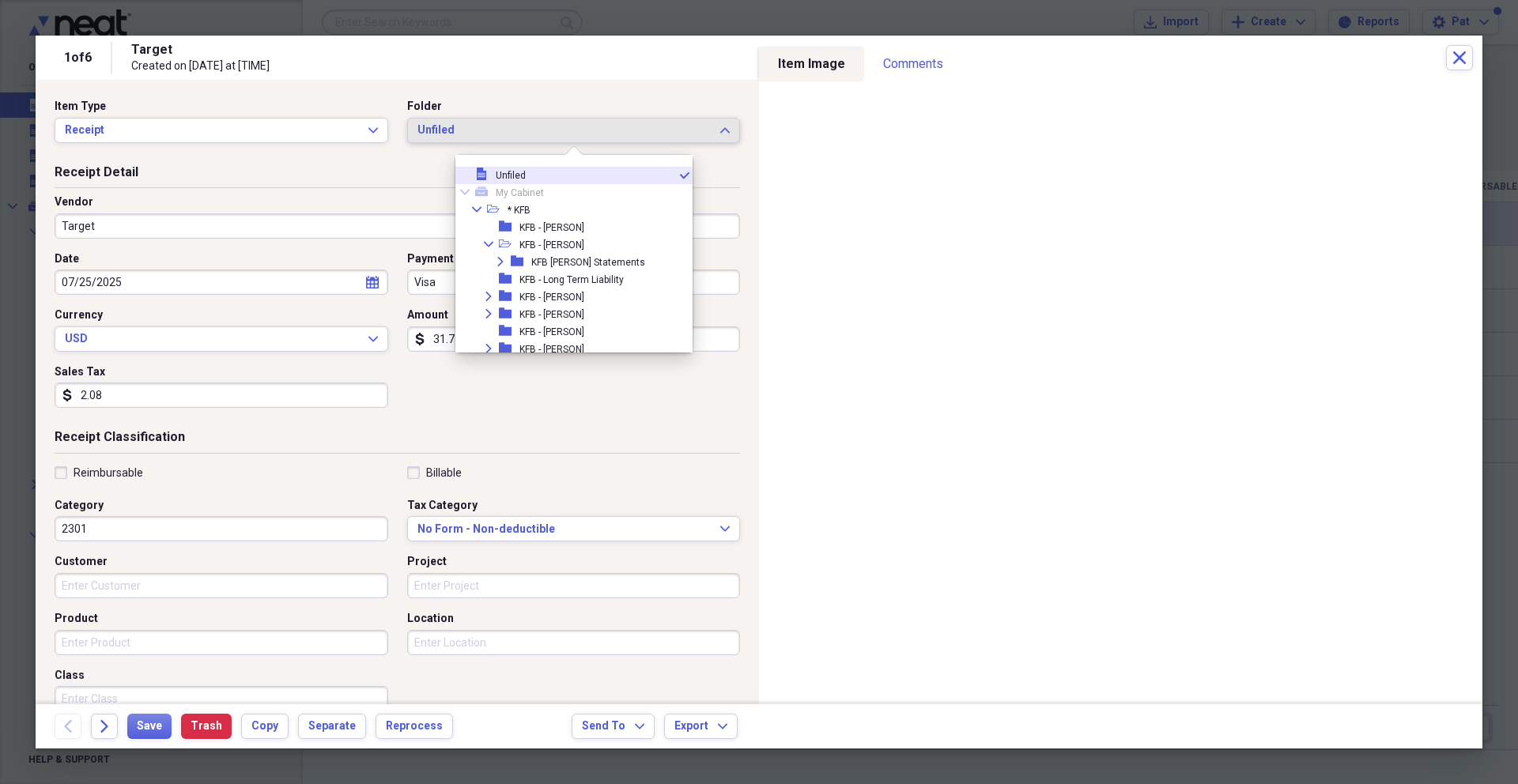 click on "KFB - [PERSON]" at bounding box center (552, 297) 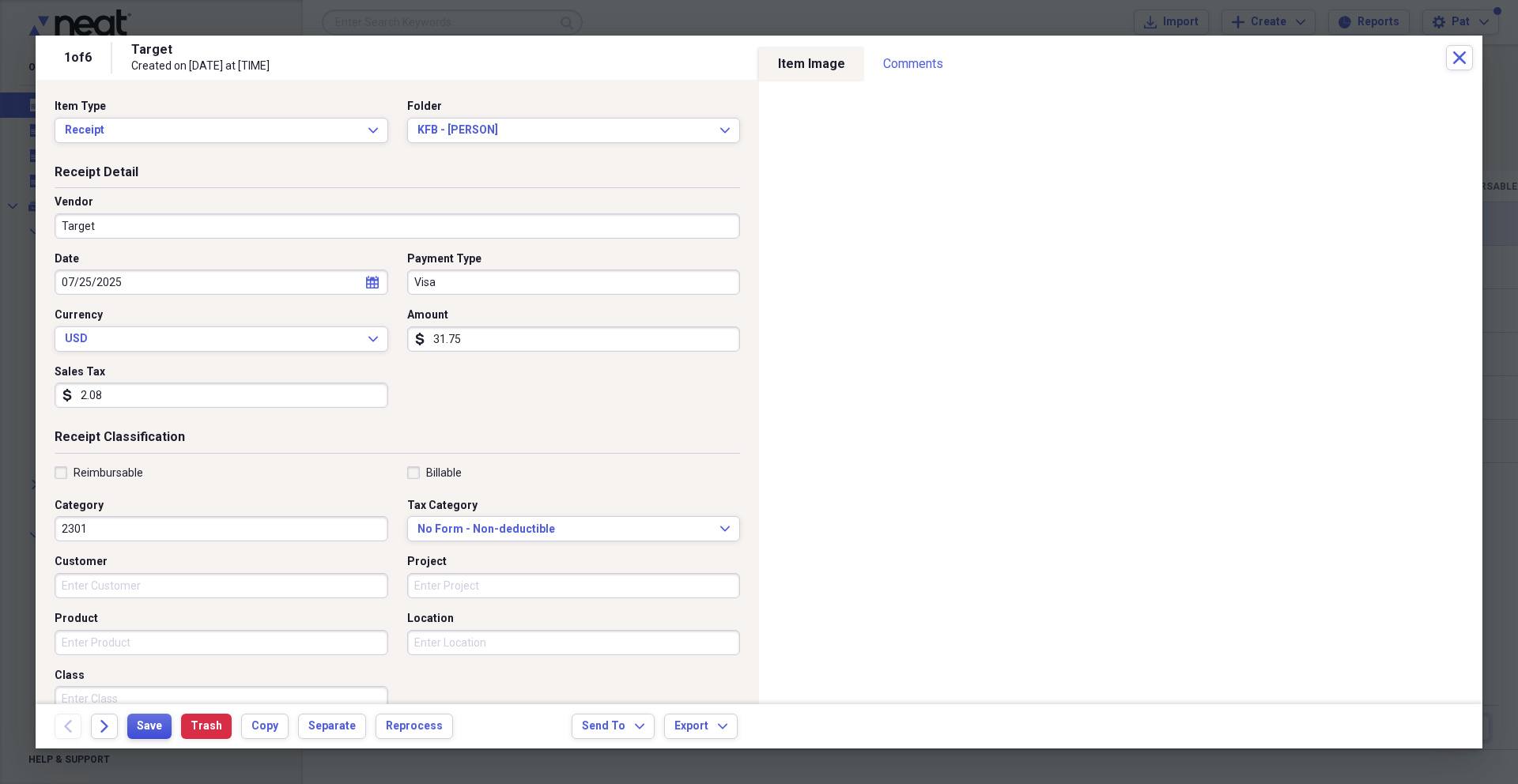 click on "Save" at bounding box center (149, 726) 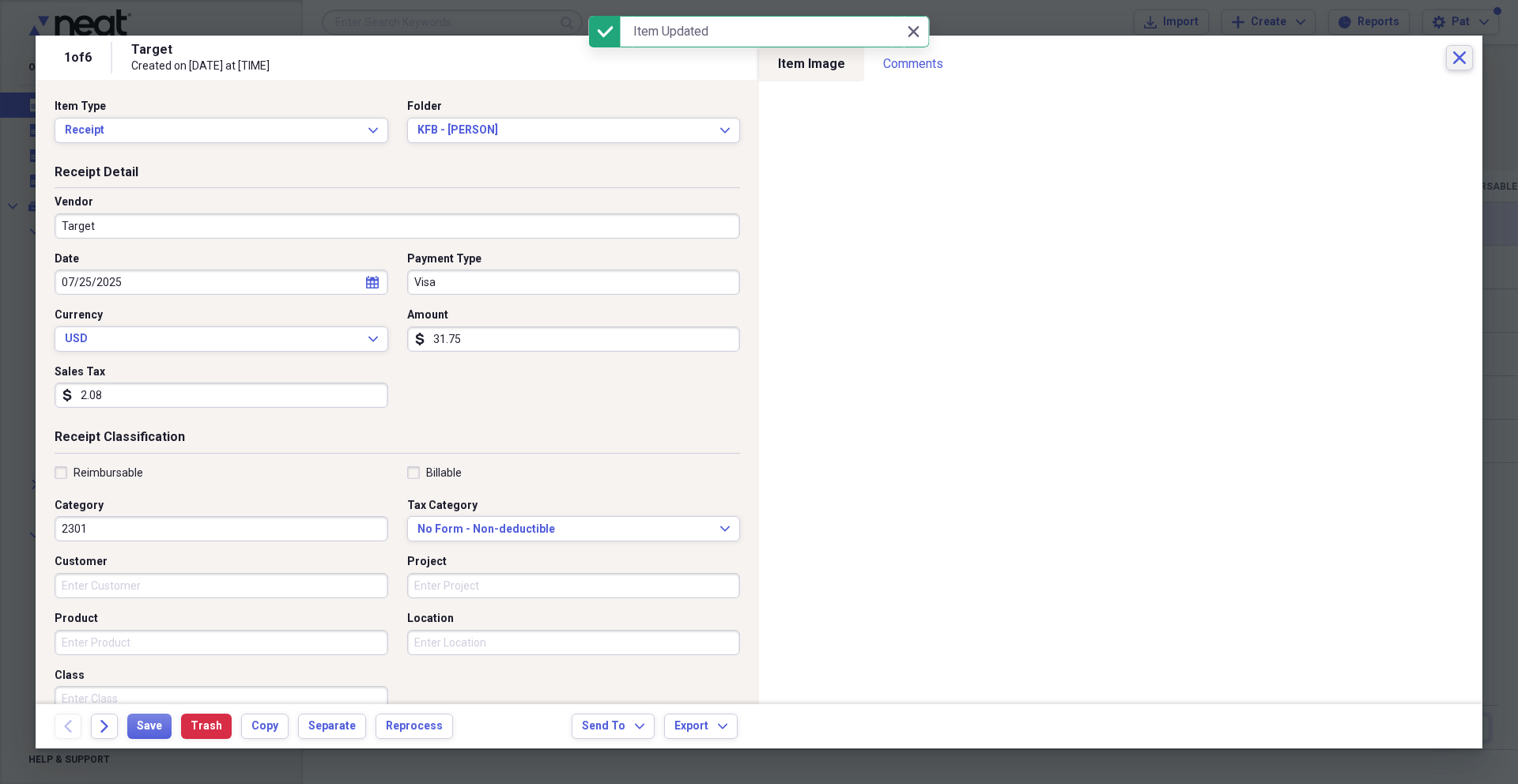 click on "Close" at bounding box center [1459, 58] 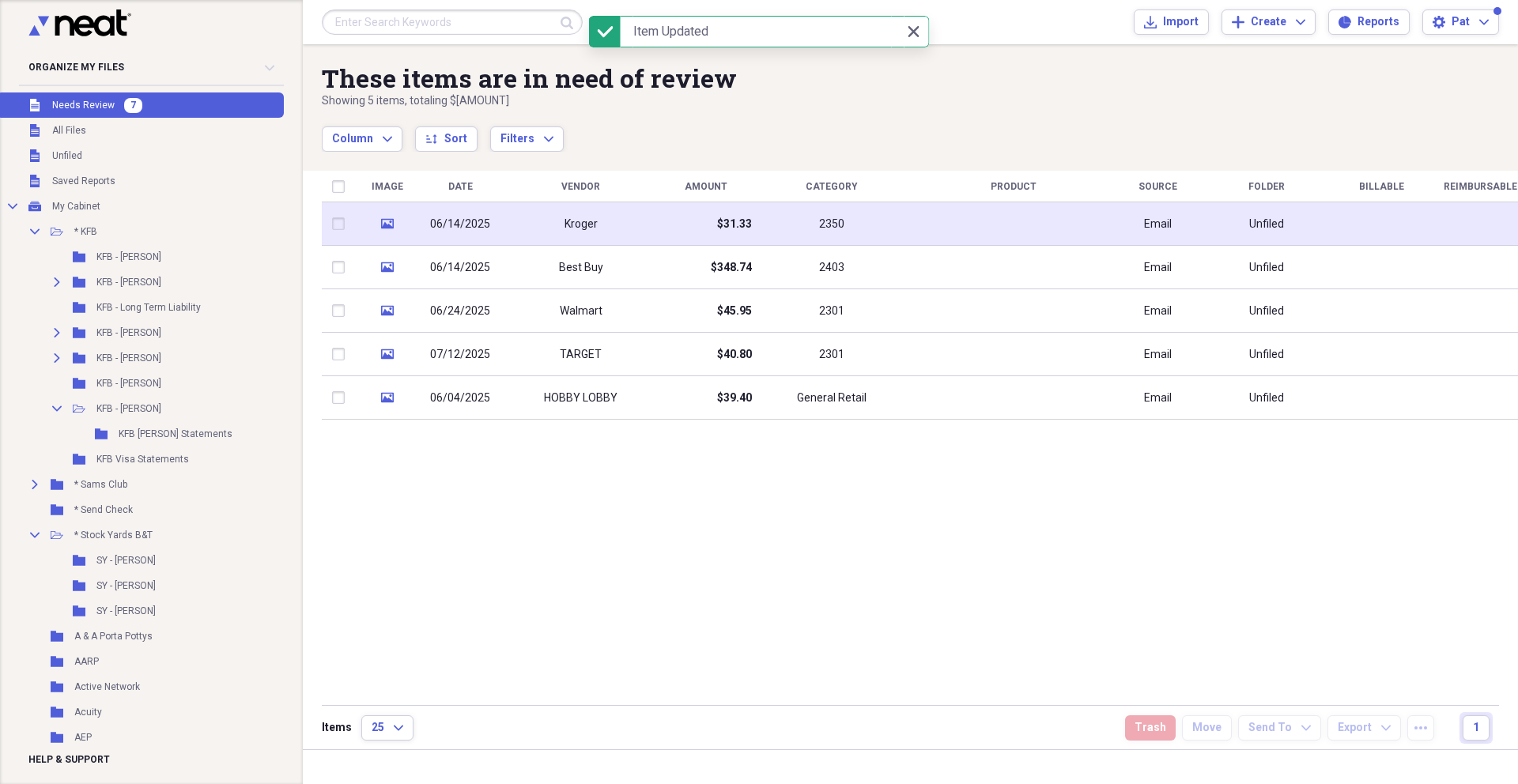 click on "Kroger" at bounding box center [580, 224] 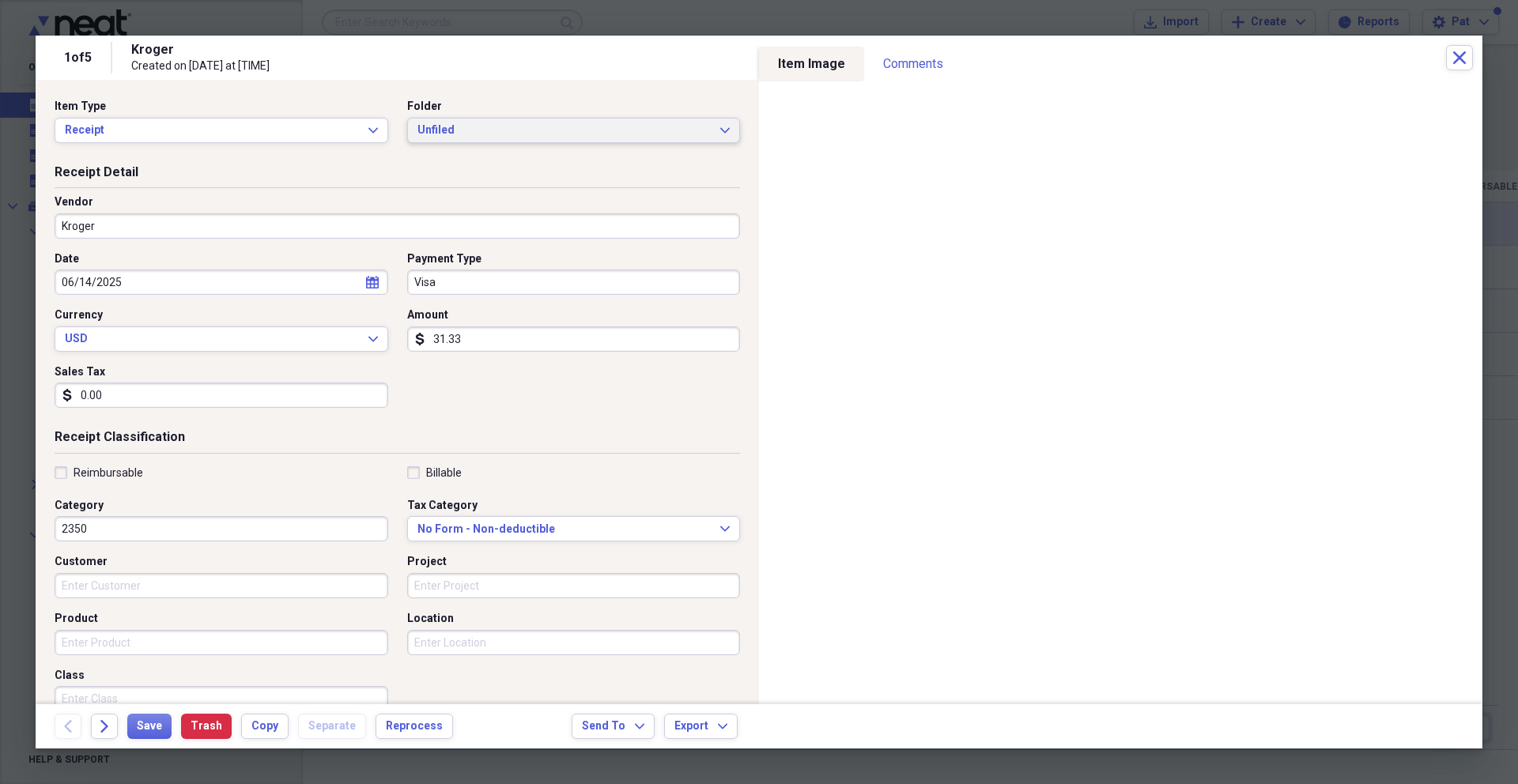 click on "Unfiled" at bounding box center (565, 130) 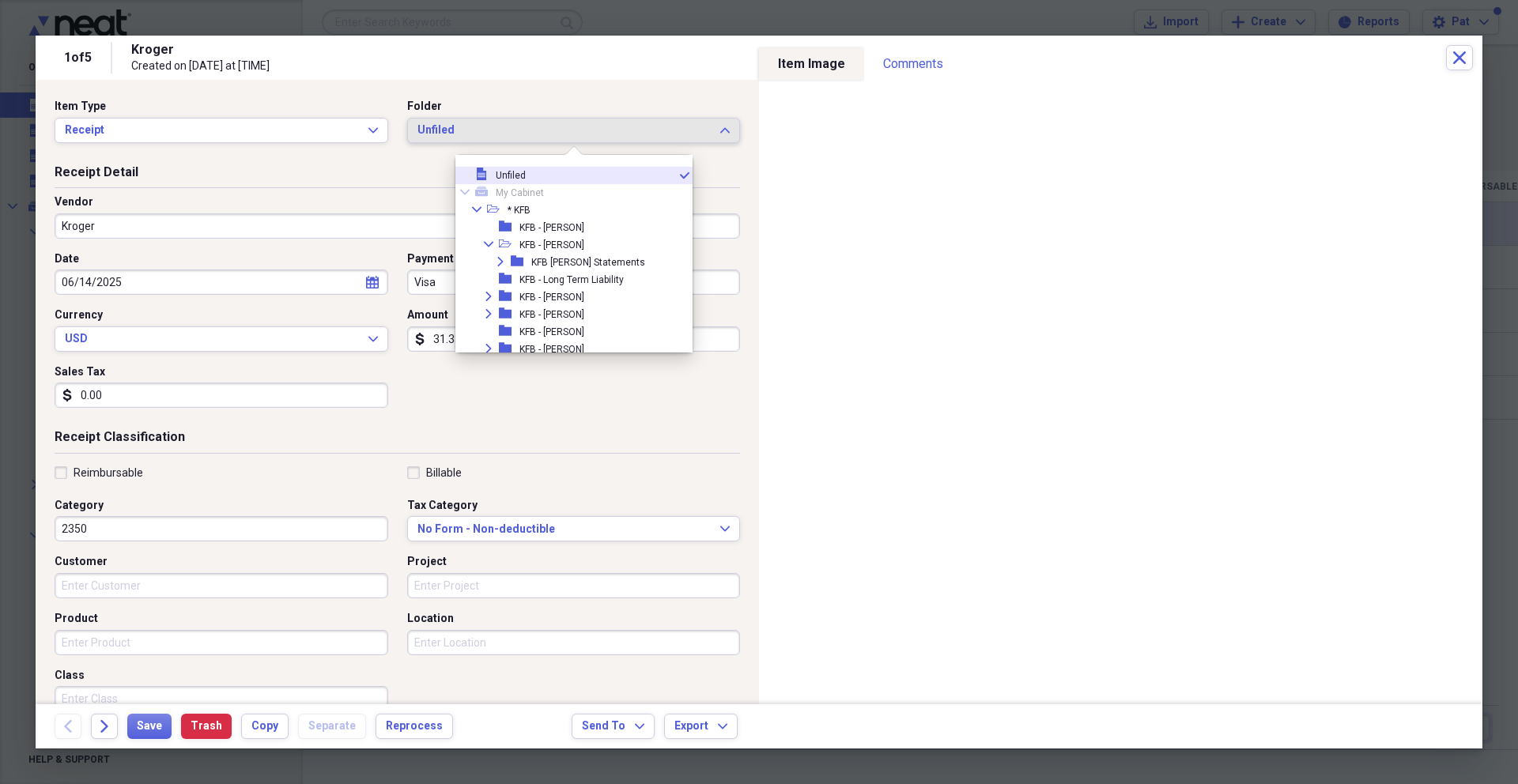 click on "KFB - [PERSON]" at bounding box center (552, 297) 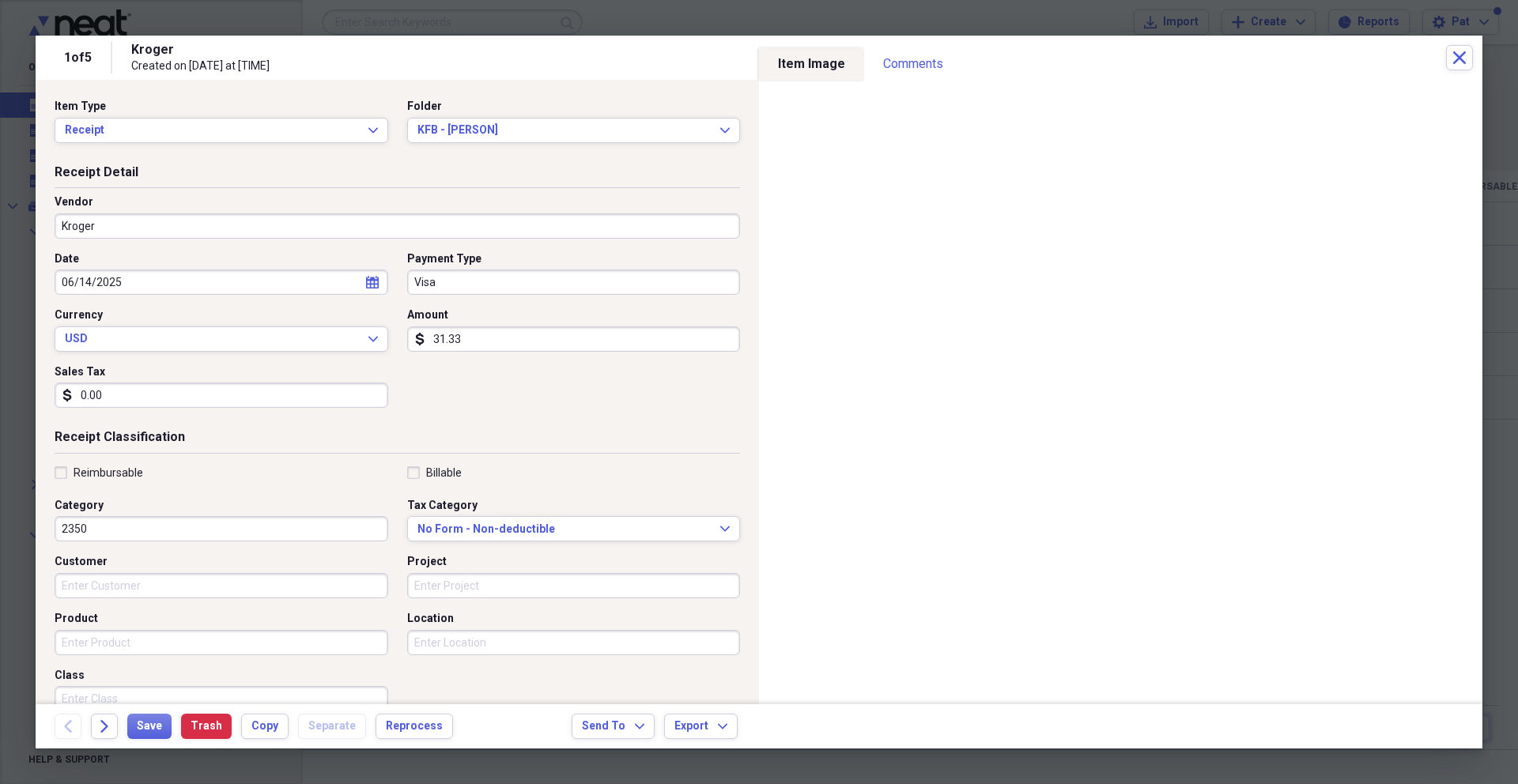 drag, startPoint x: 627, startPoint y: 220, endPoint x: 153, endPoint y: 524, distance: 563.10923 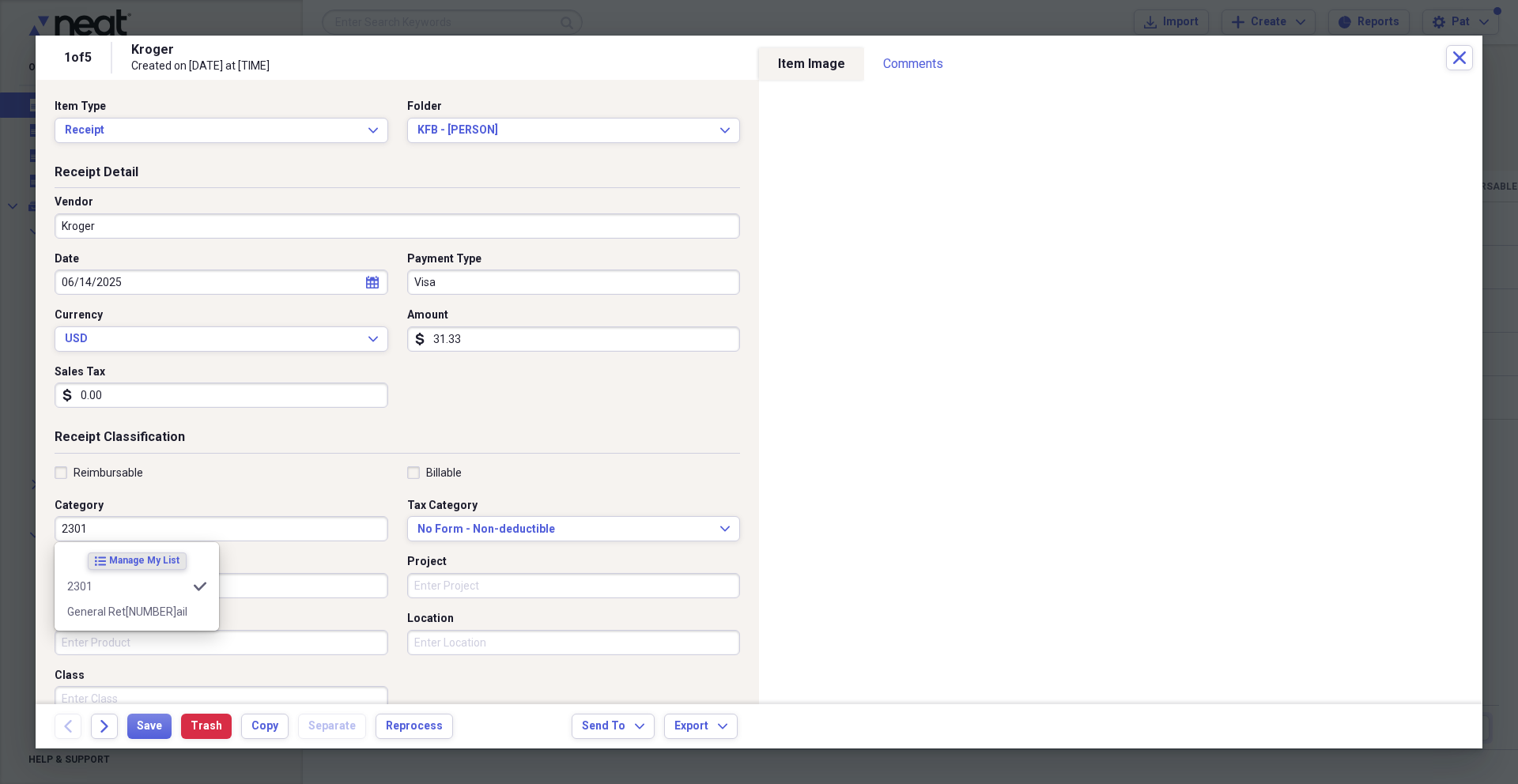 type on "2301" 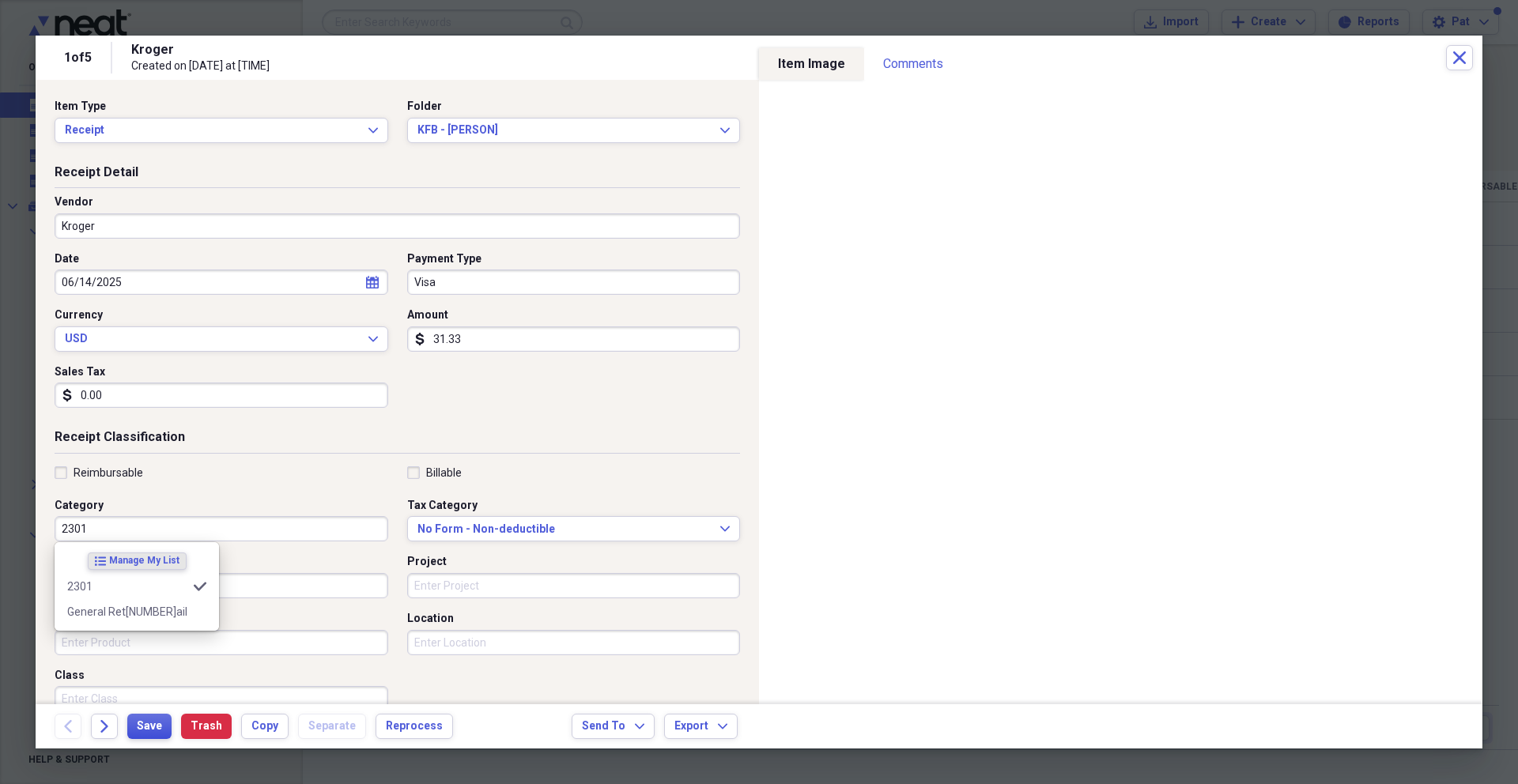 drag, startPoint x: 153, startPoint y: 524, endPoint x: 157, endPoint y: 729, distance: 205.039 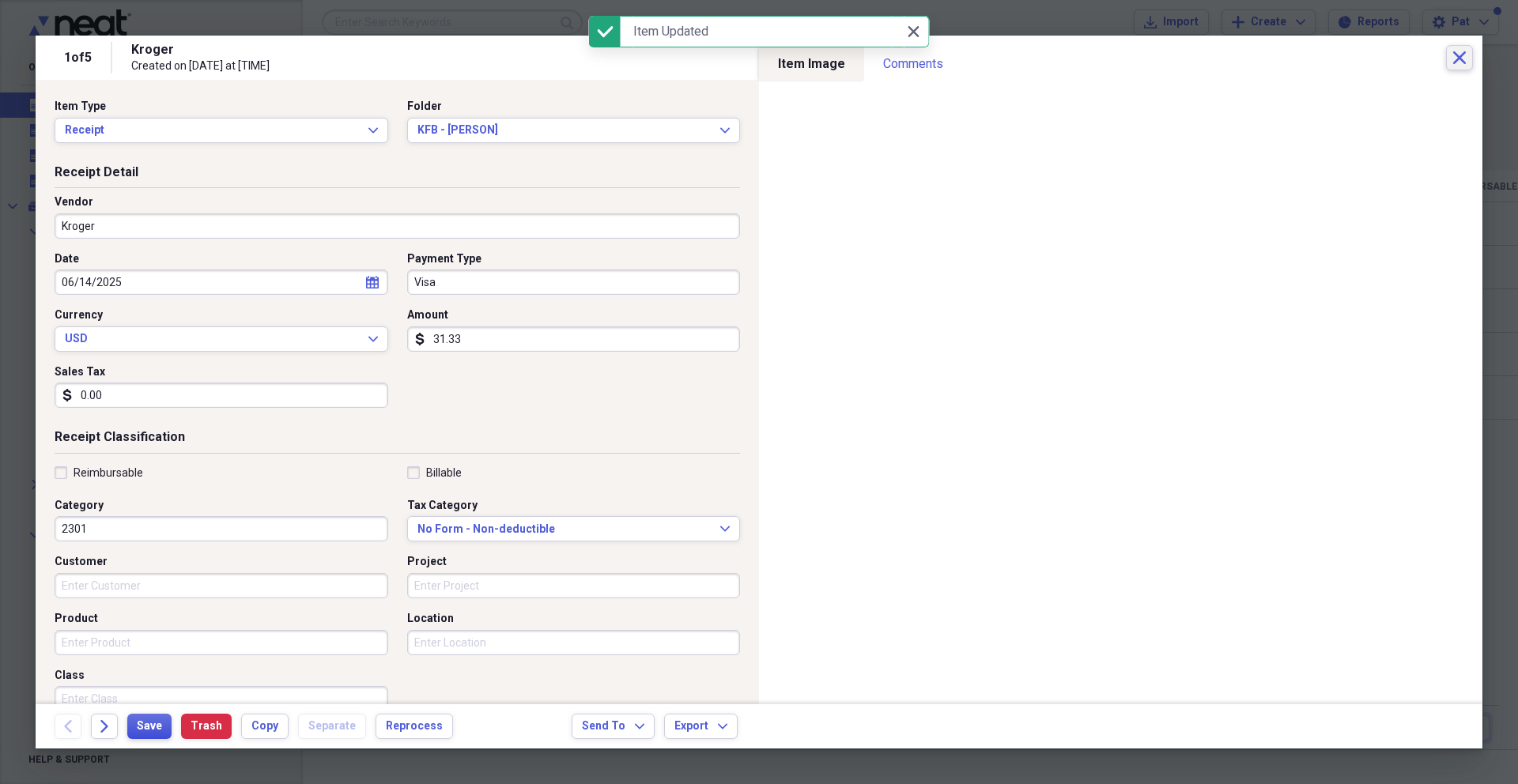click 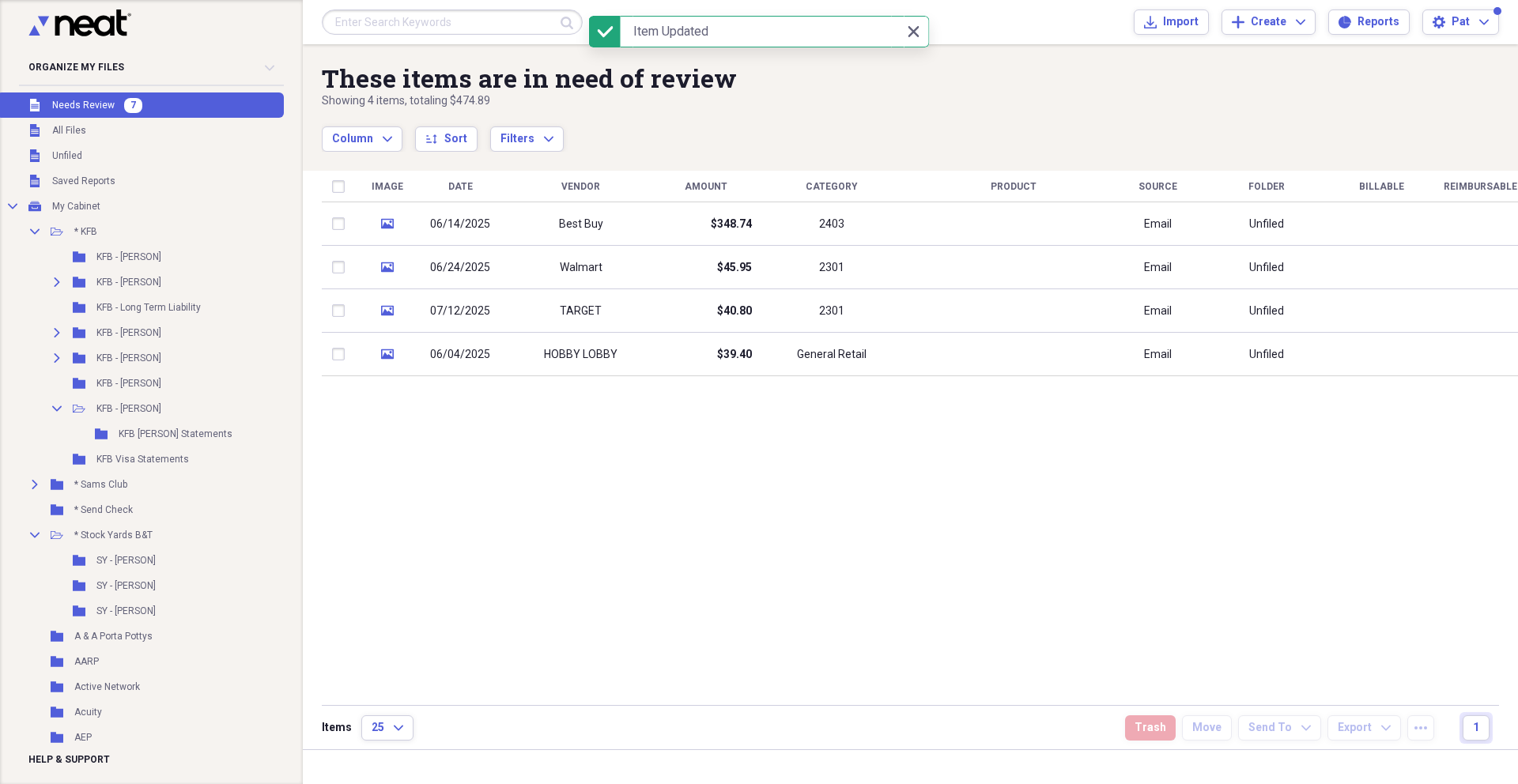 click on "$348.74" at bounding box center [731, 224] 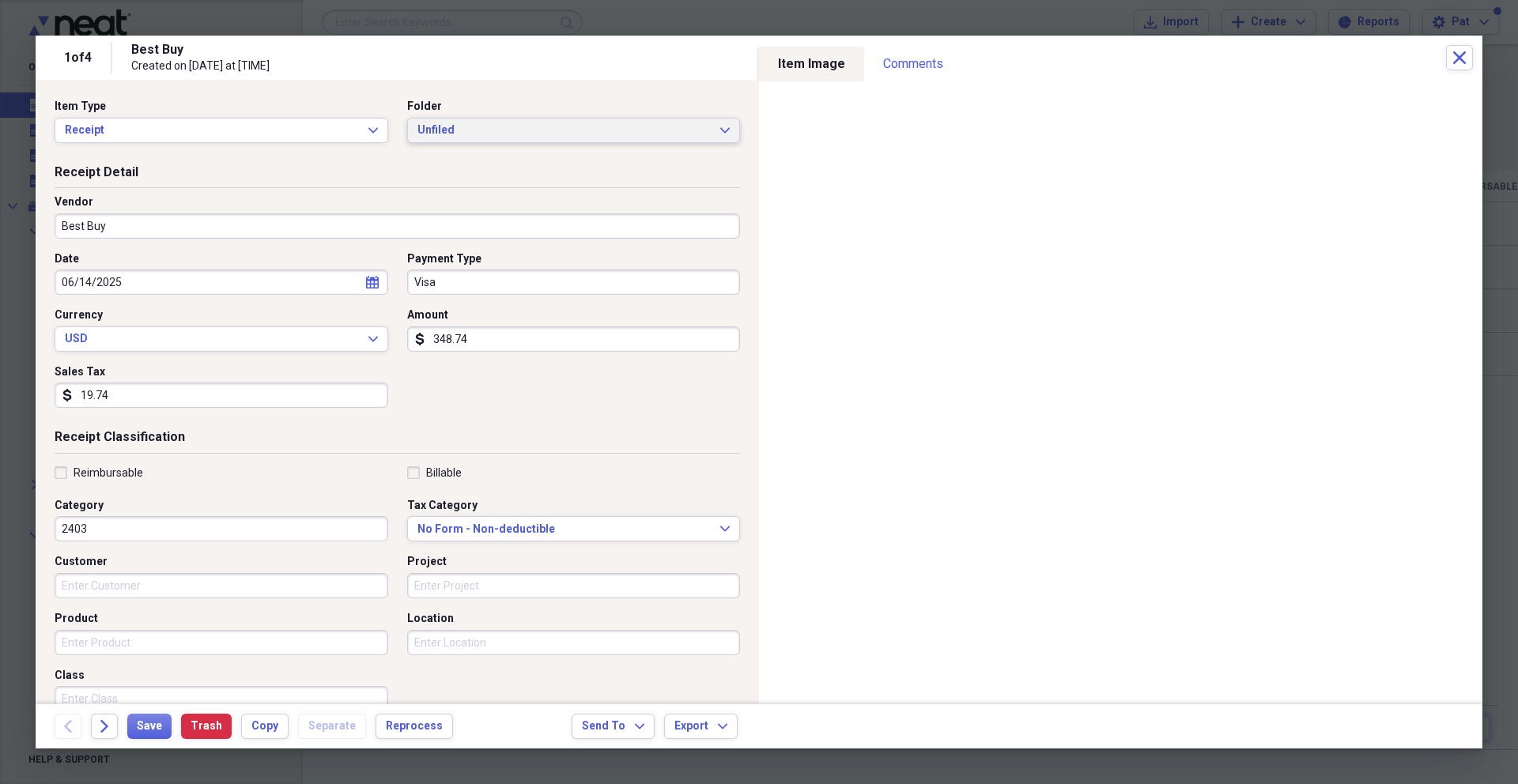click on "Unfiled" at bounding box center [565, 130] 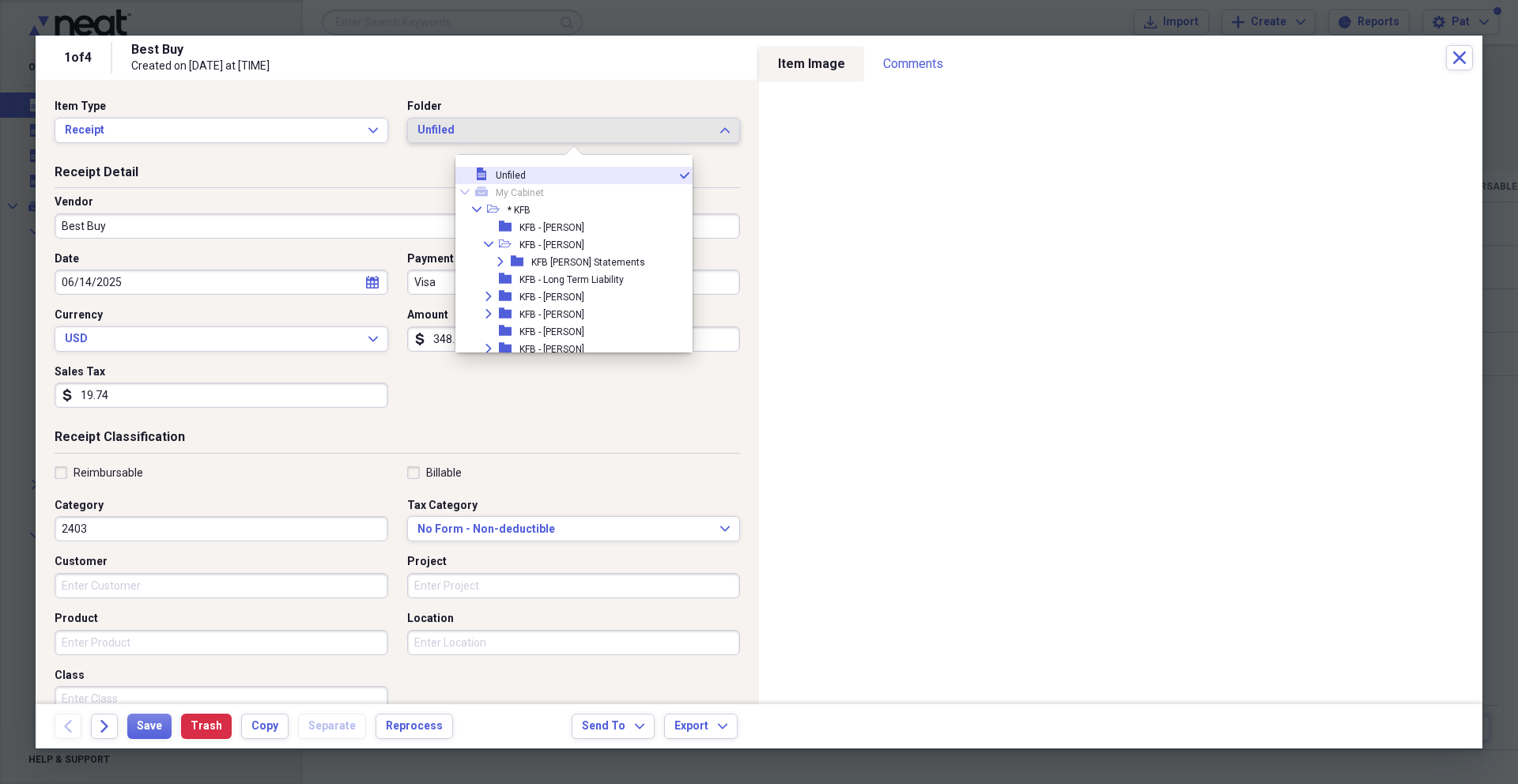 click on "KFB - [PERSON]" at bounding box center [552, 297] 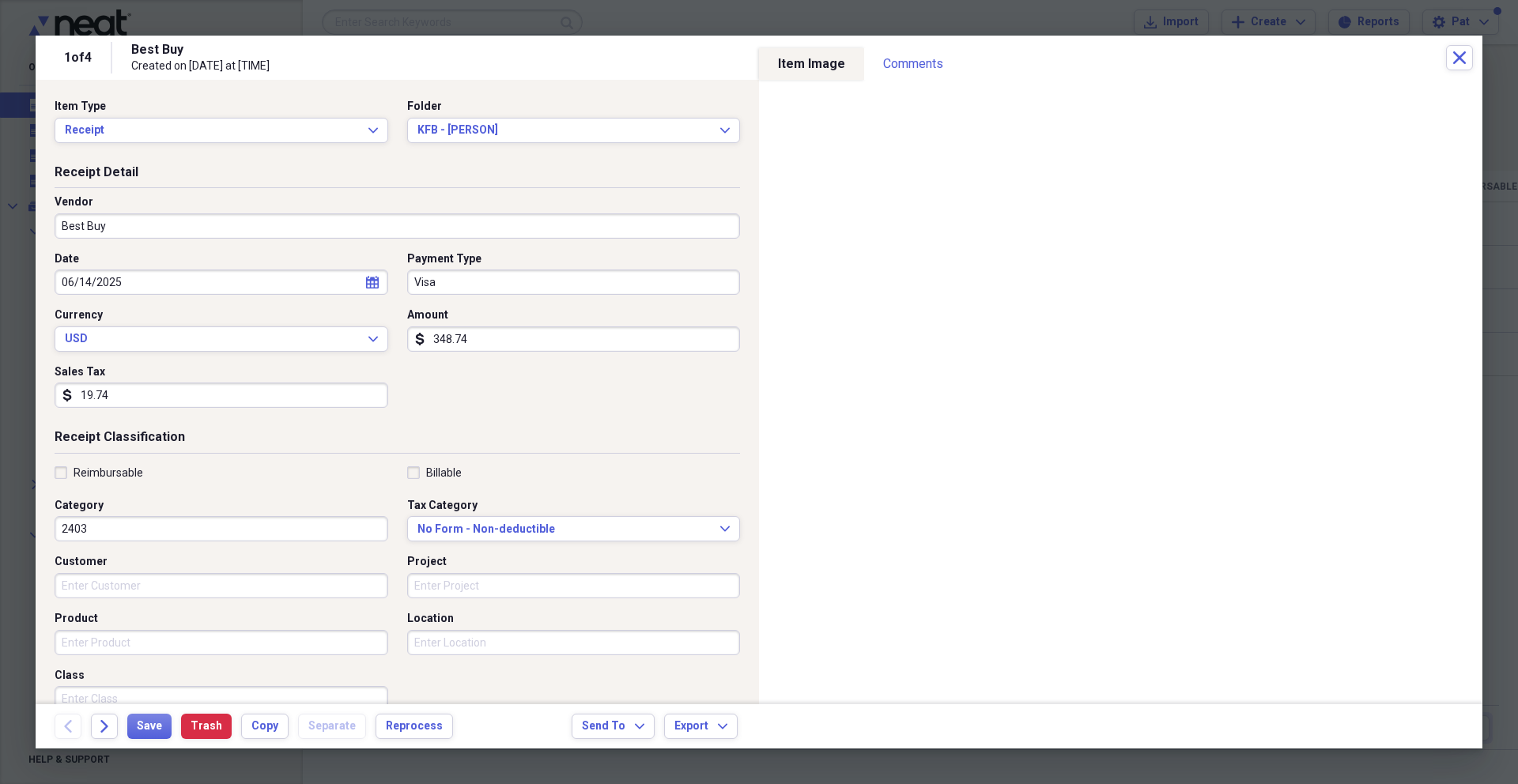 click on "2403" at bounding box center (221, 529) 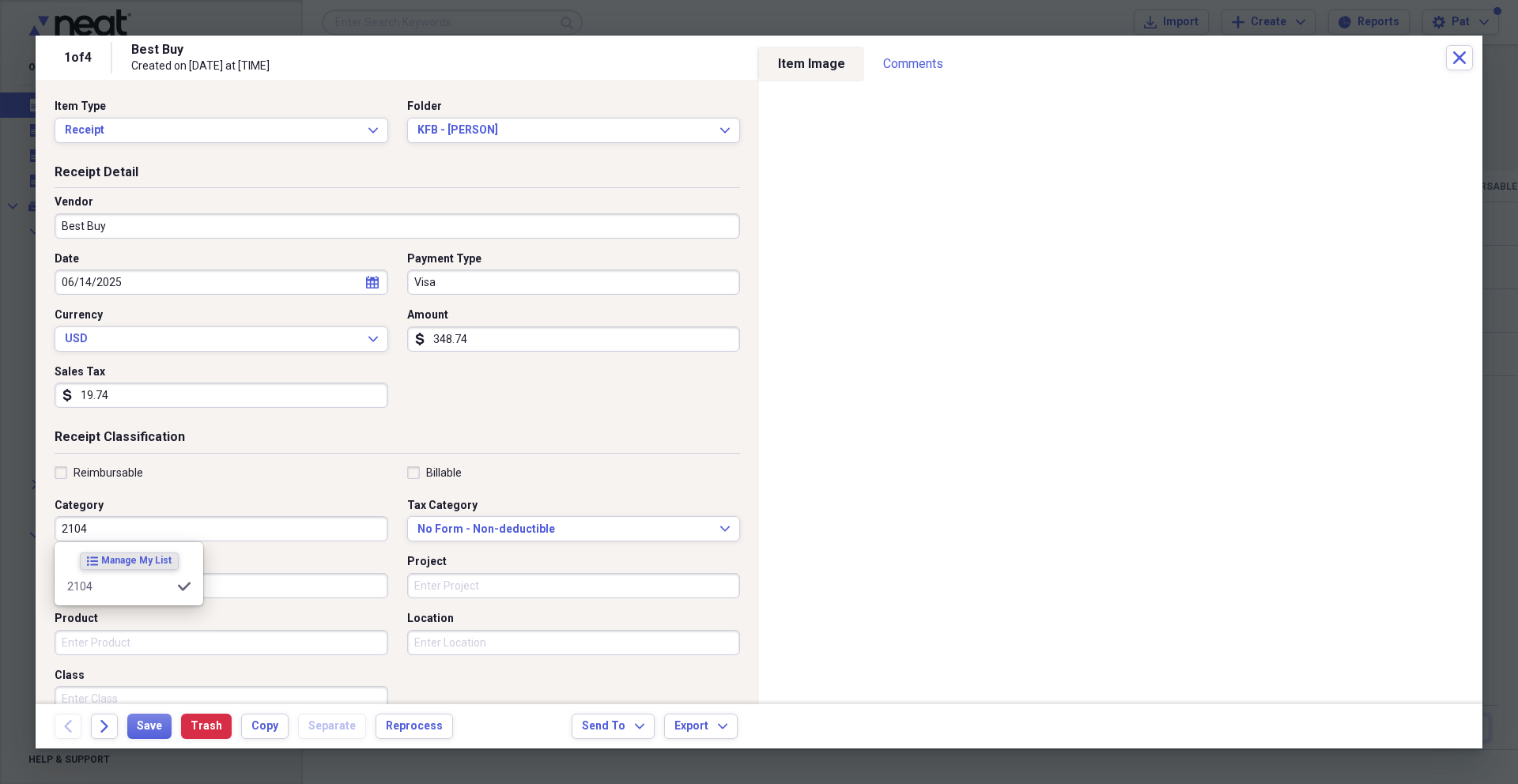 type on "2104" 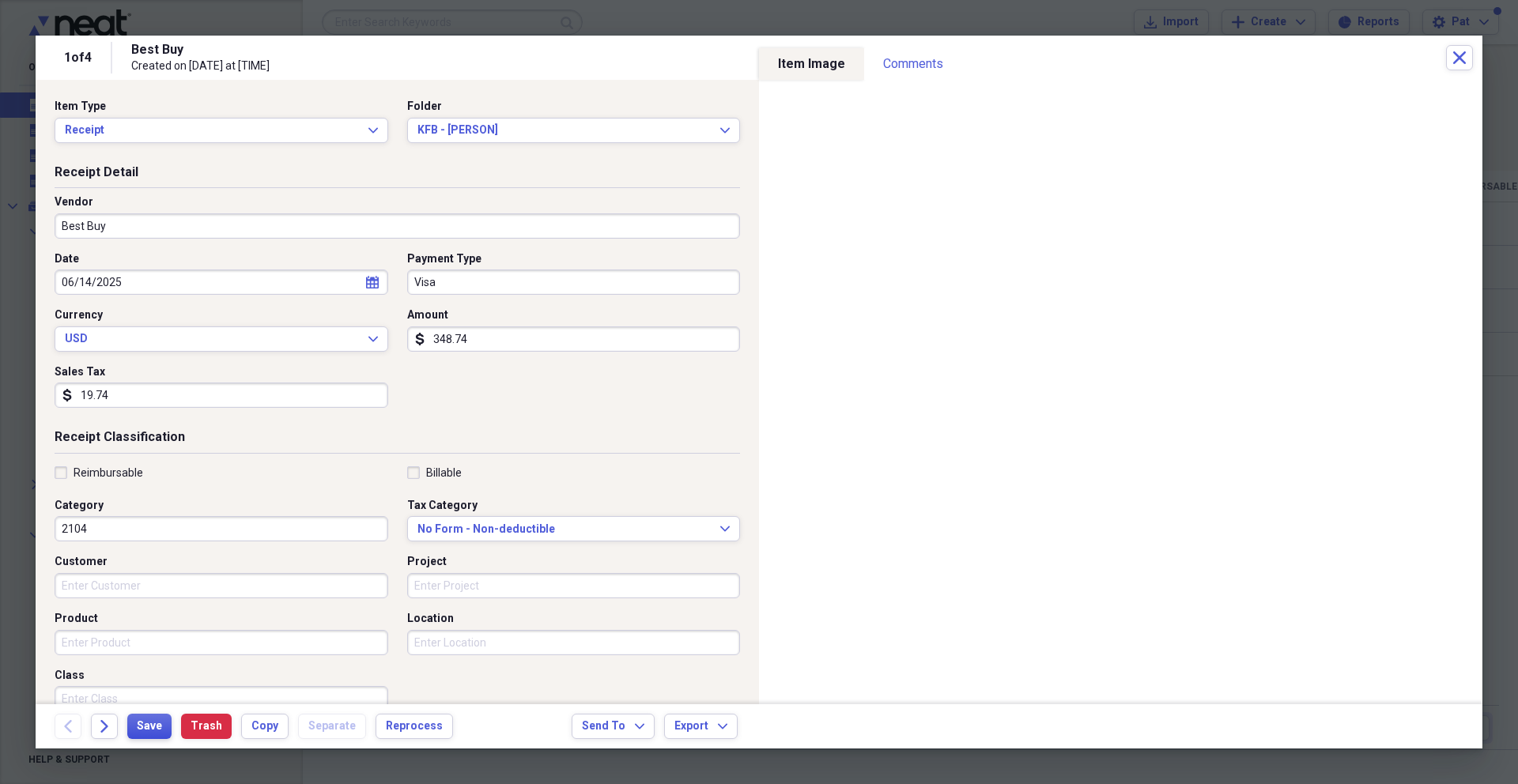 click on "Save" at bounding box center (149, 726) 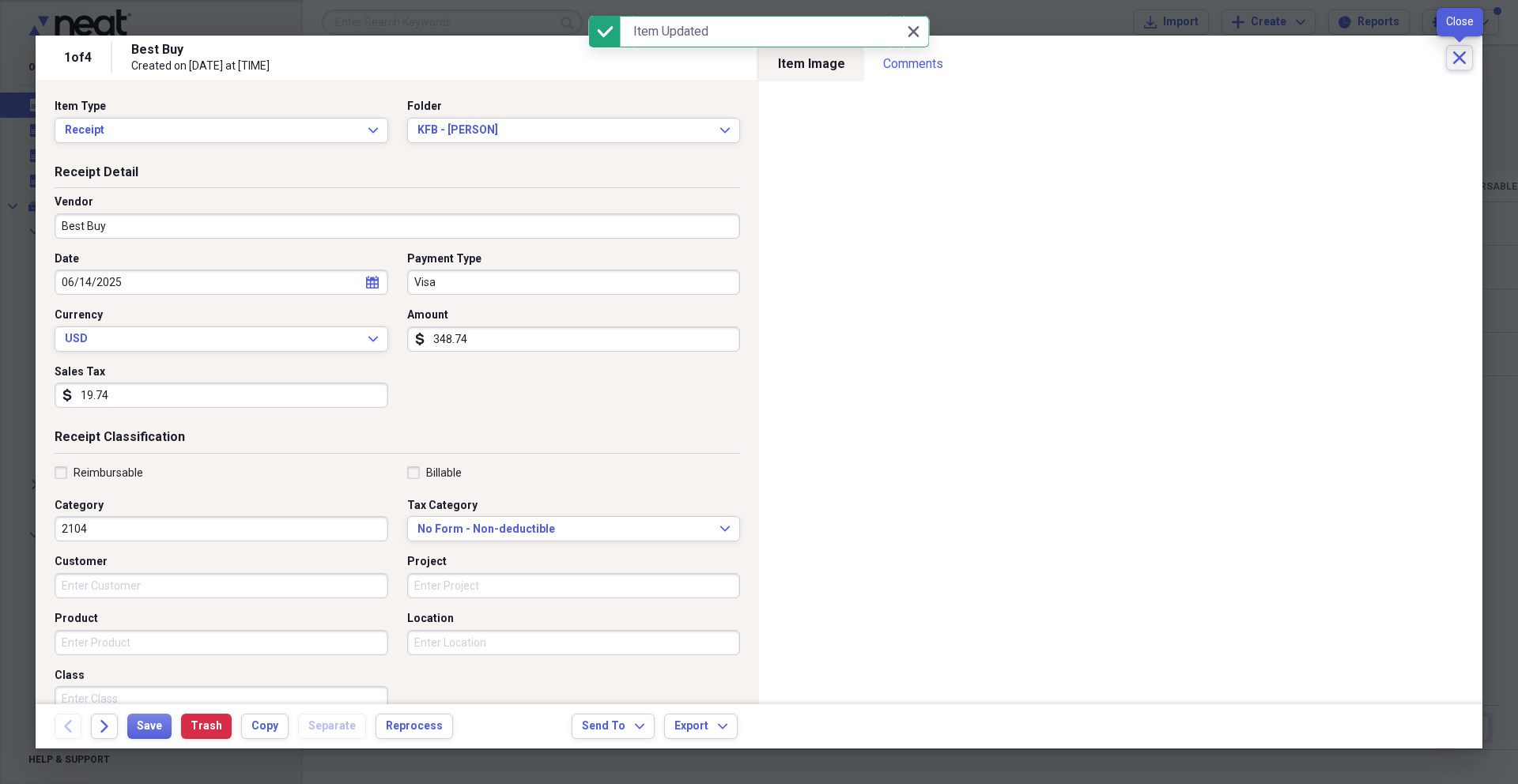 click on "Close" at bounding box center [1459, 58] 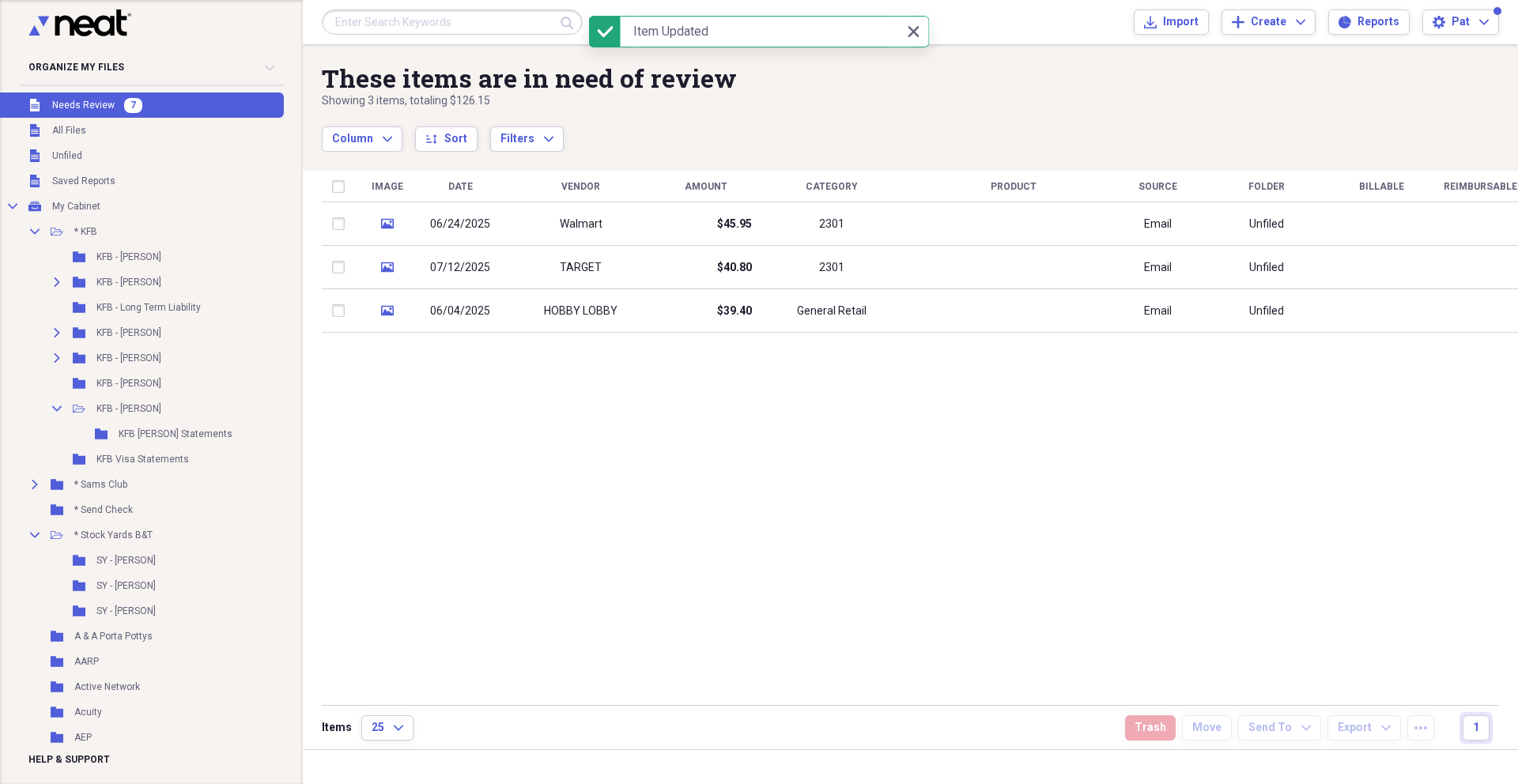 click on "Walmart" at bounding box center (580, 224) 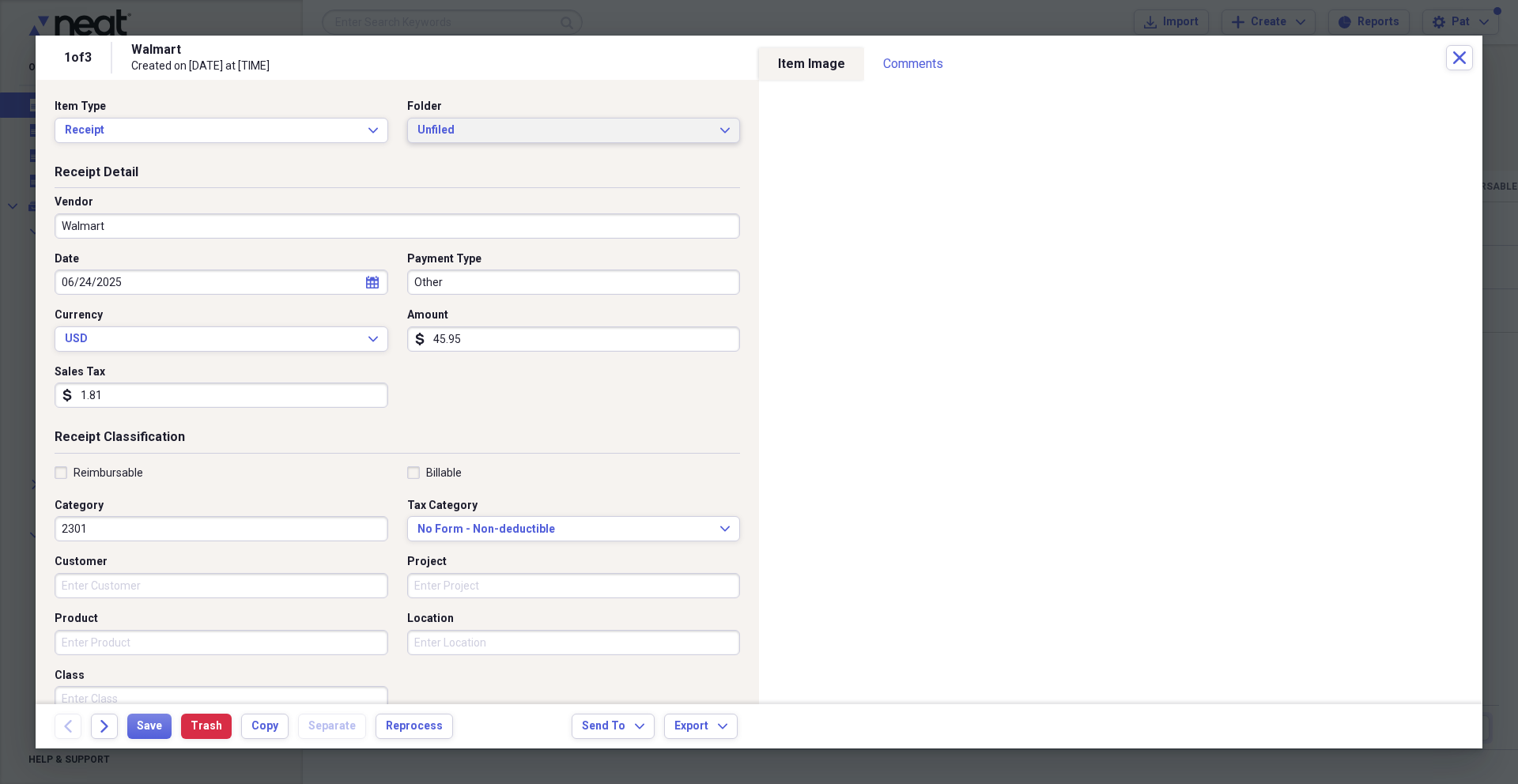 drag, startPoint x: 157, startPoint y: 729, endPoint x: 464, endPoint y: 134, distance: 669.533 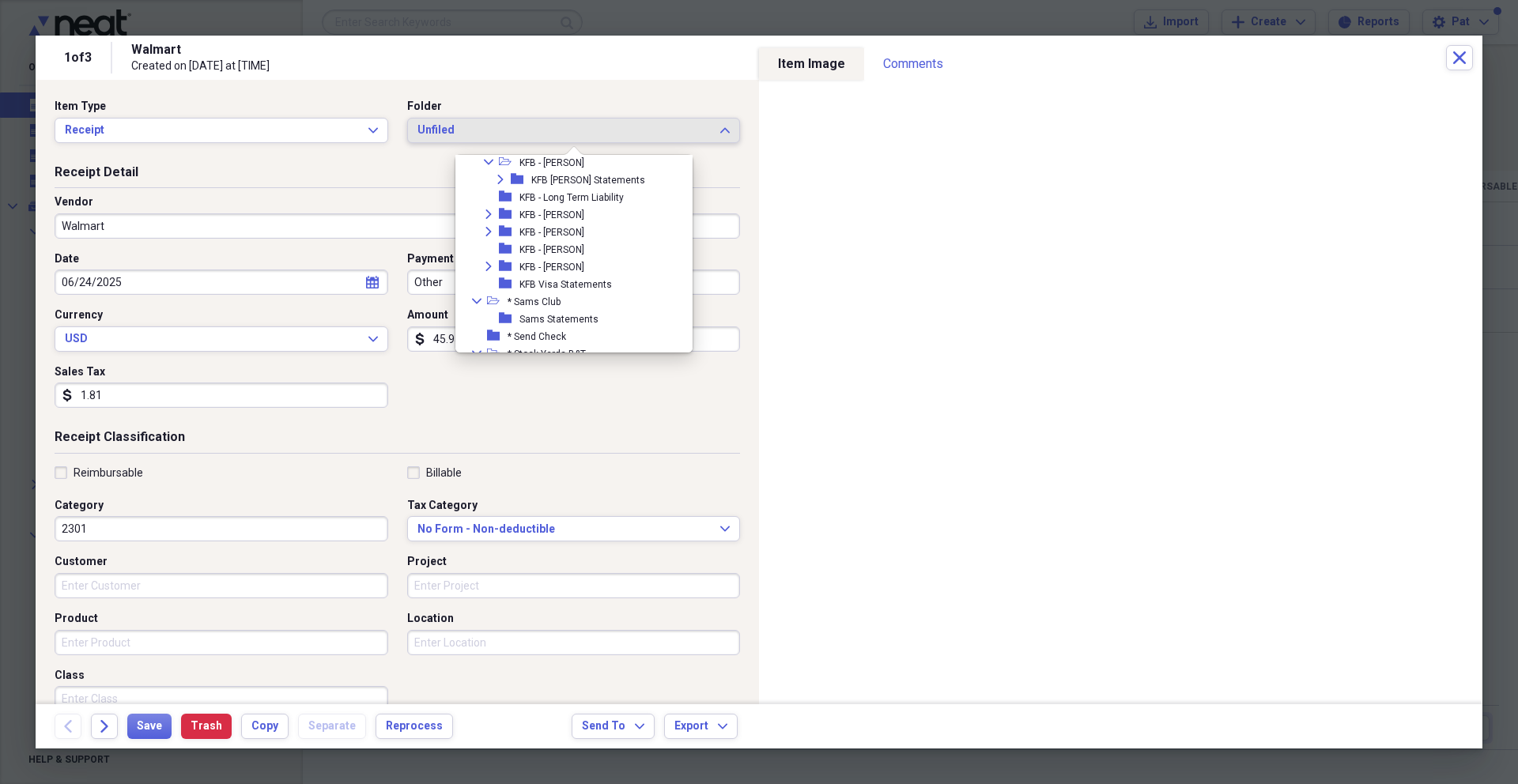 scroll, scrollTop: 83, scrollLeft: 0, axis: vertical 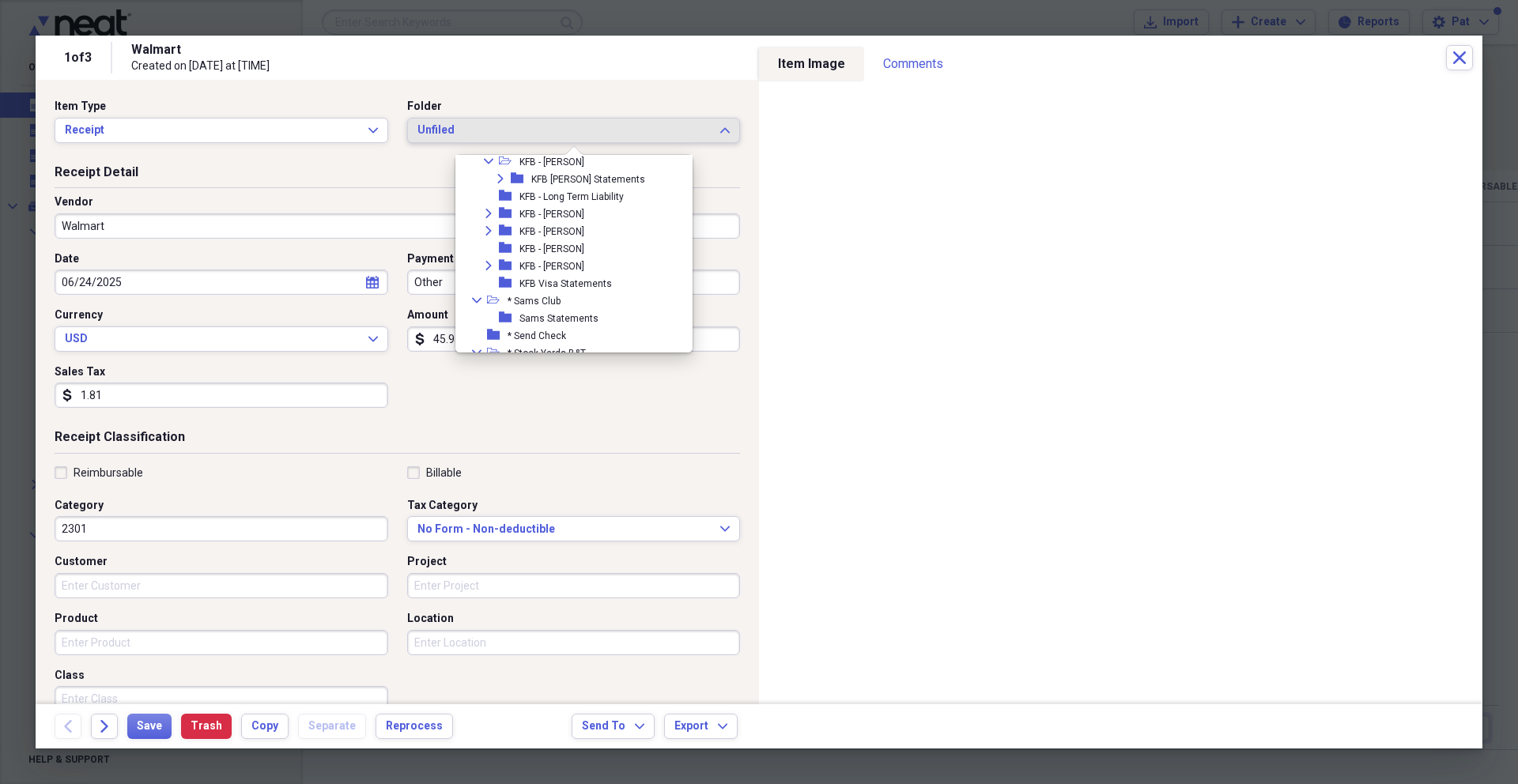 click on "Collapse open-folder * Sams Club" at bounding box center (568, 301) 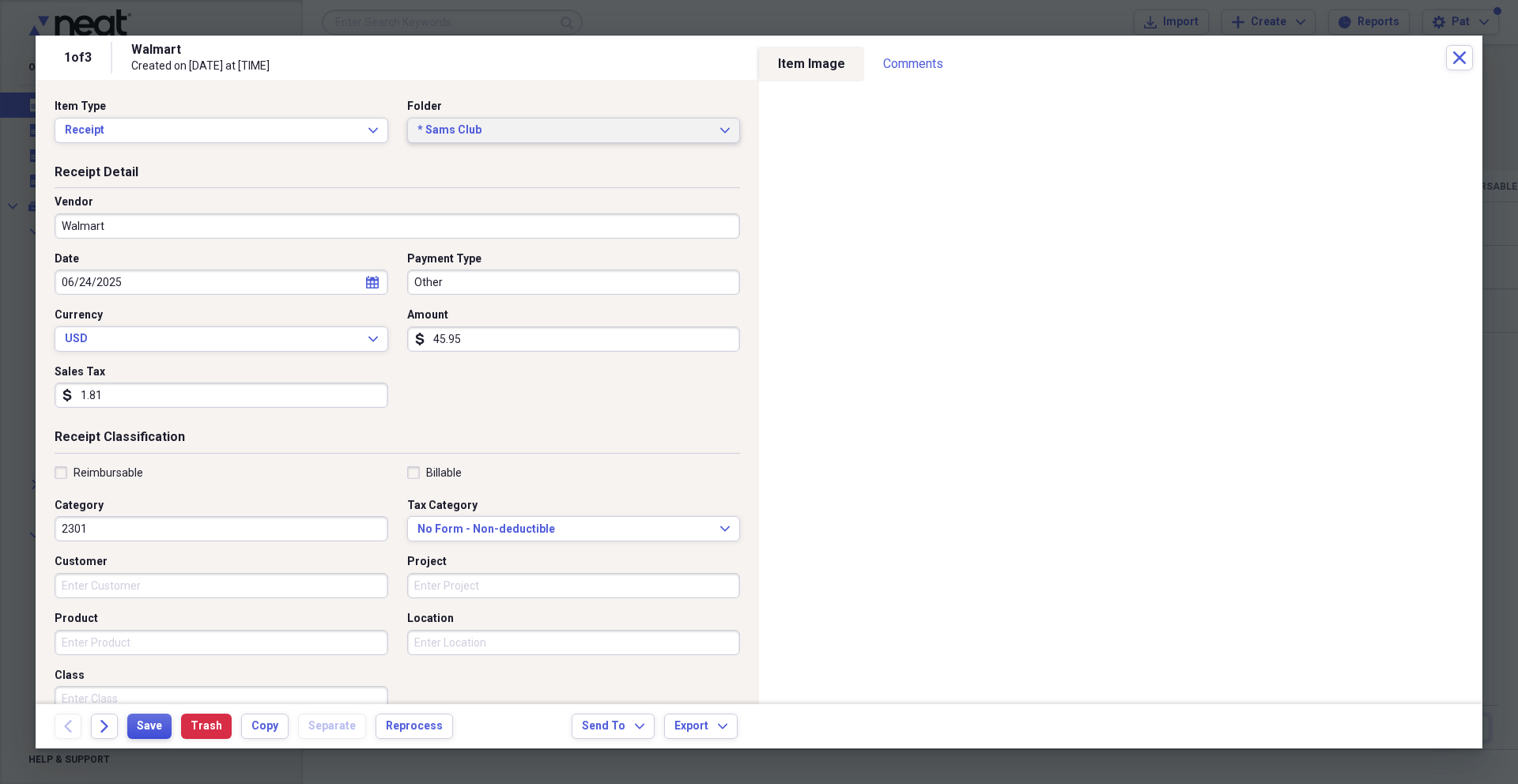 click on "Save" at bounding box center [149, 726] 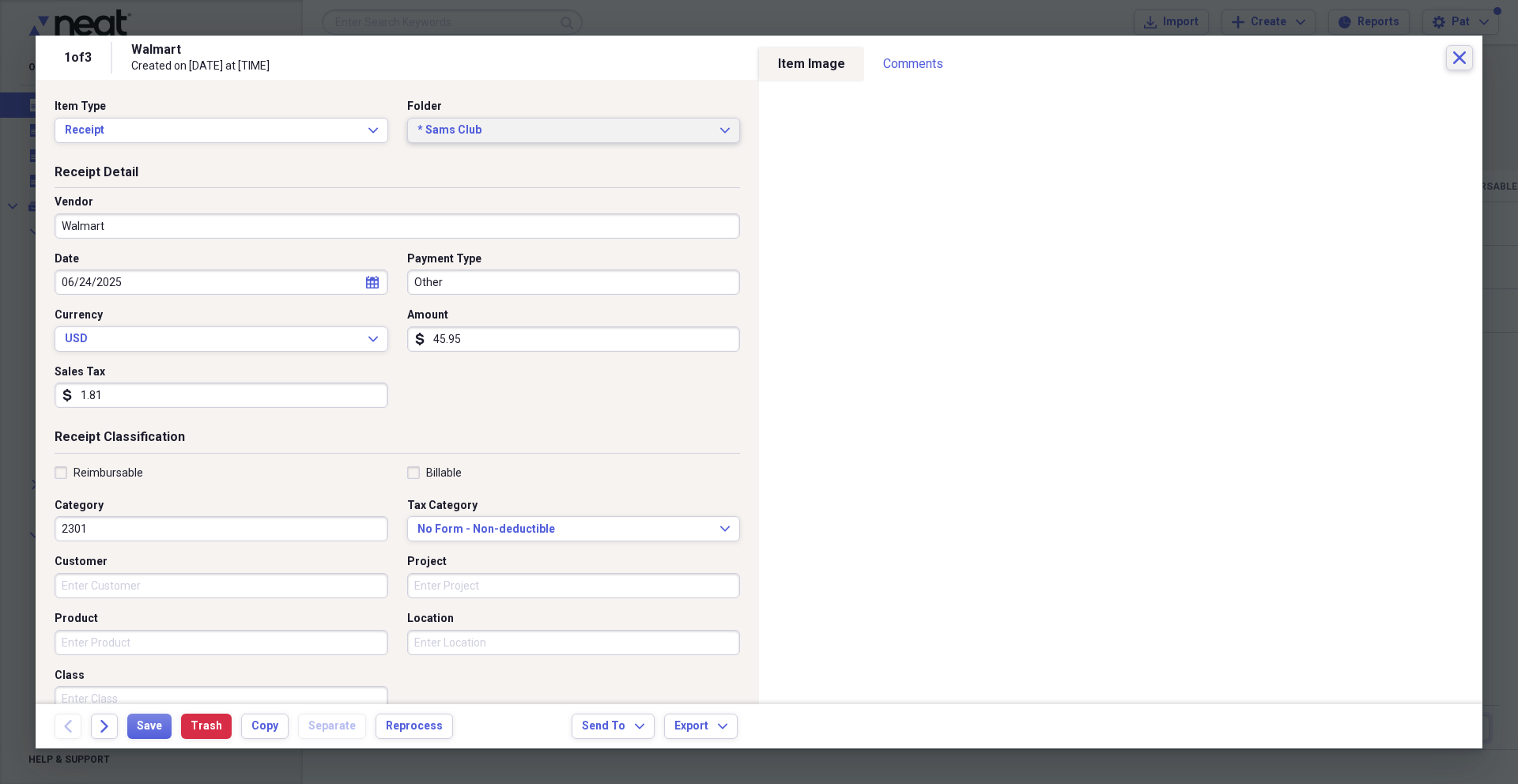 click on "Close" at bounding box center (1459, 58) 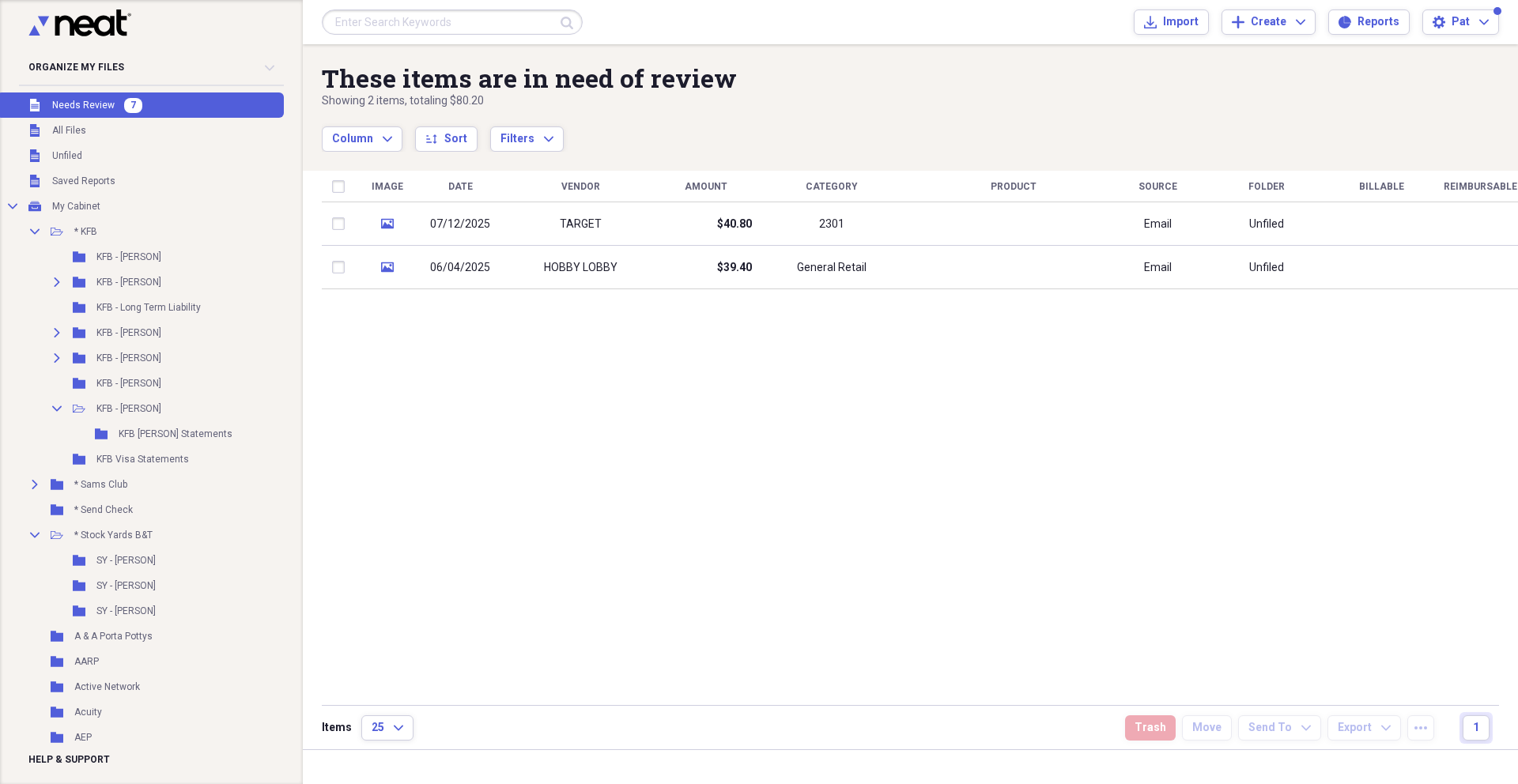 click on "2301" at bounding box center [831, 224] 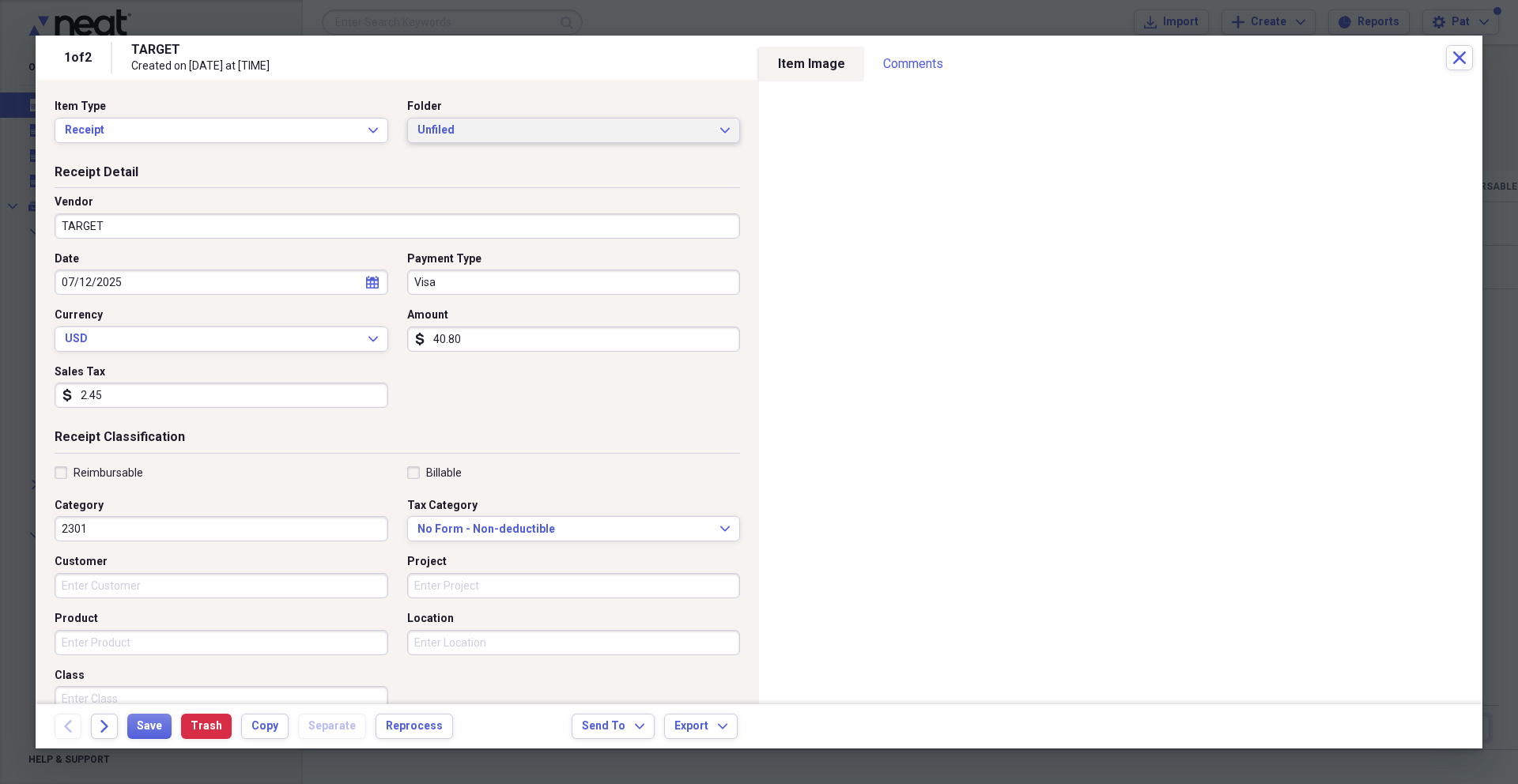click on "Unfiled" at bounding box center [565, 130] 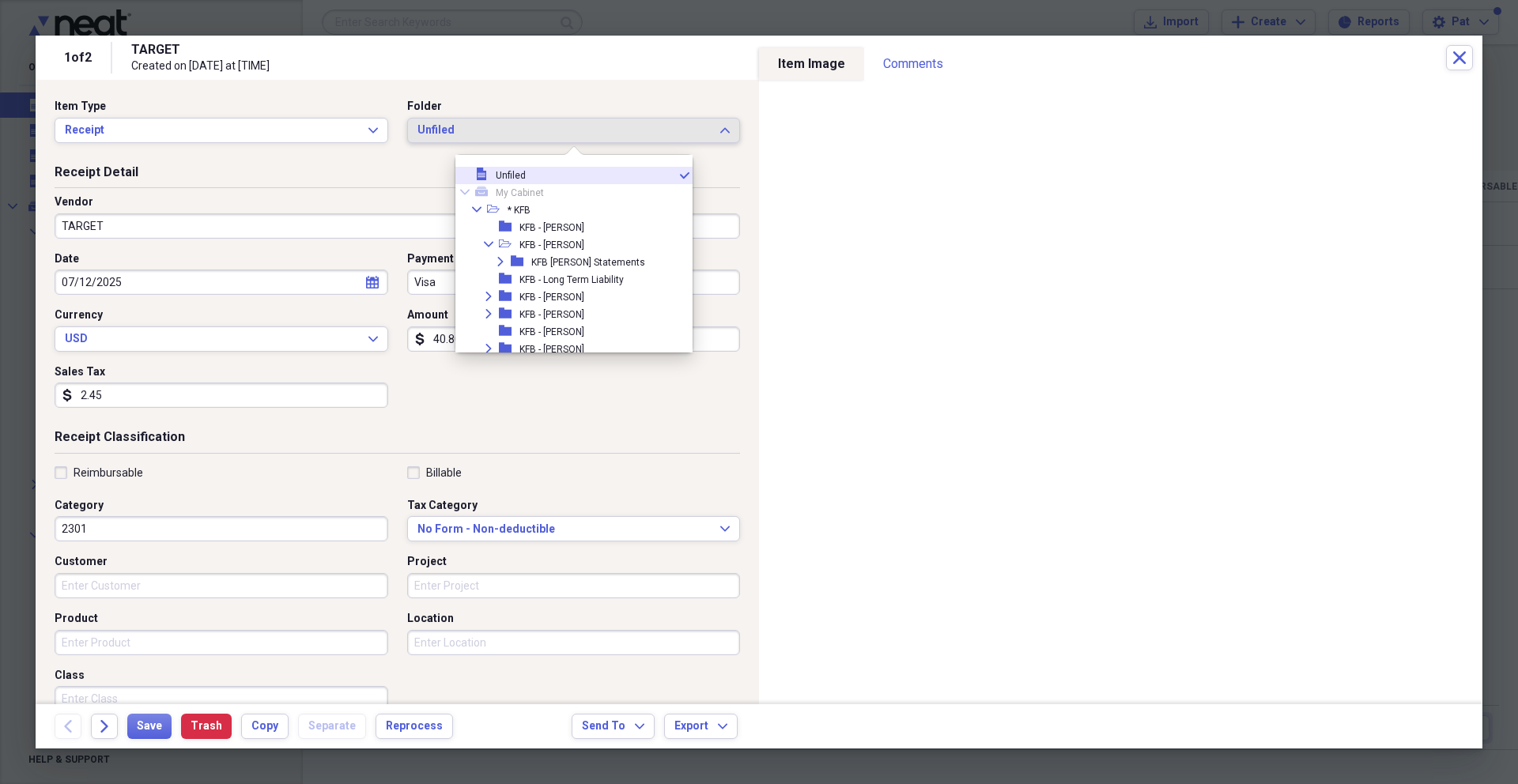 click on "Expand folder KFB - [PERSON]" at bounding box center [568, 297] 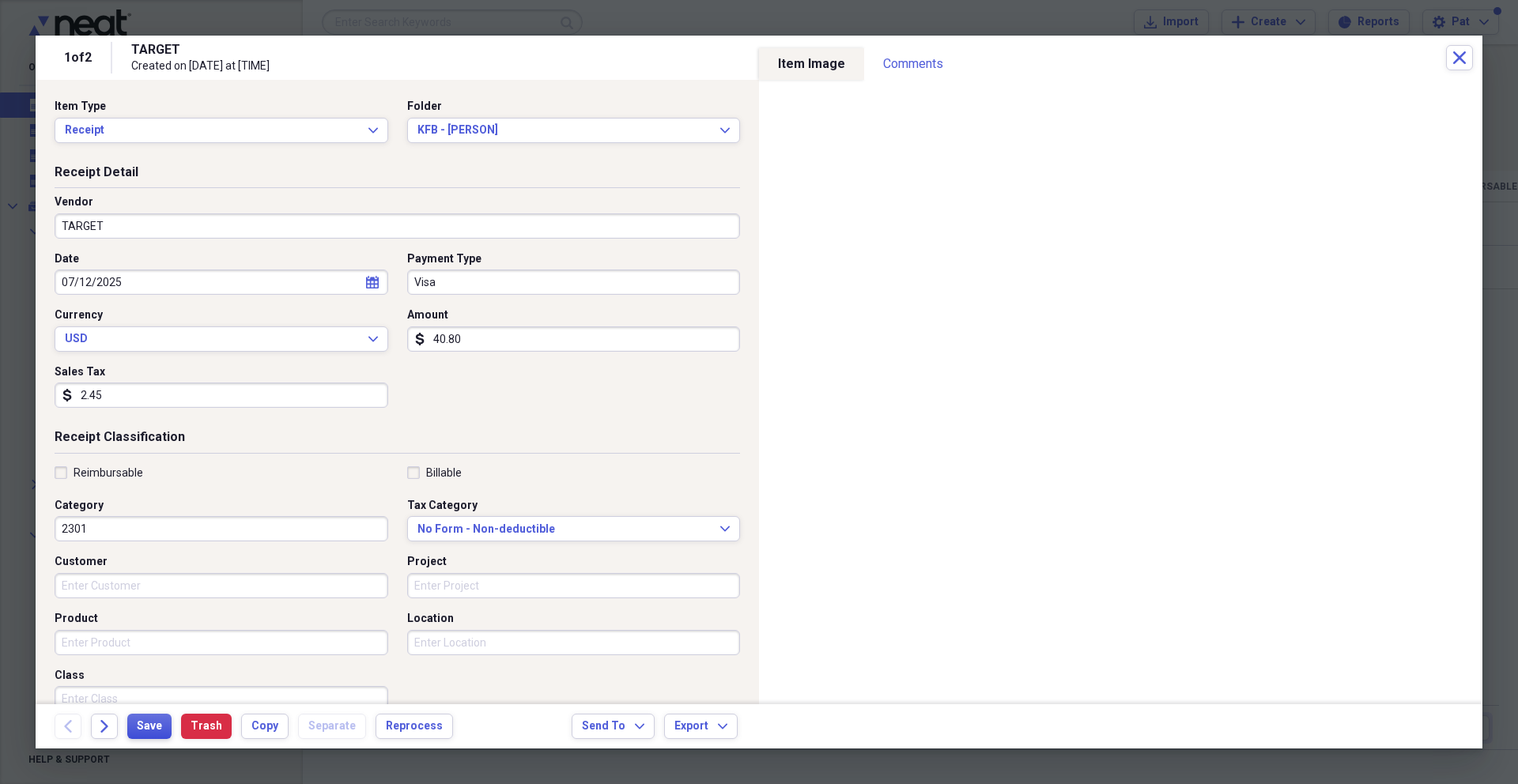 click on "Save" at bounding box center [149, 726] 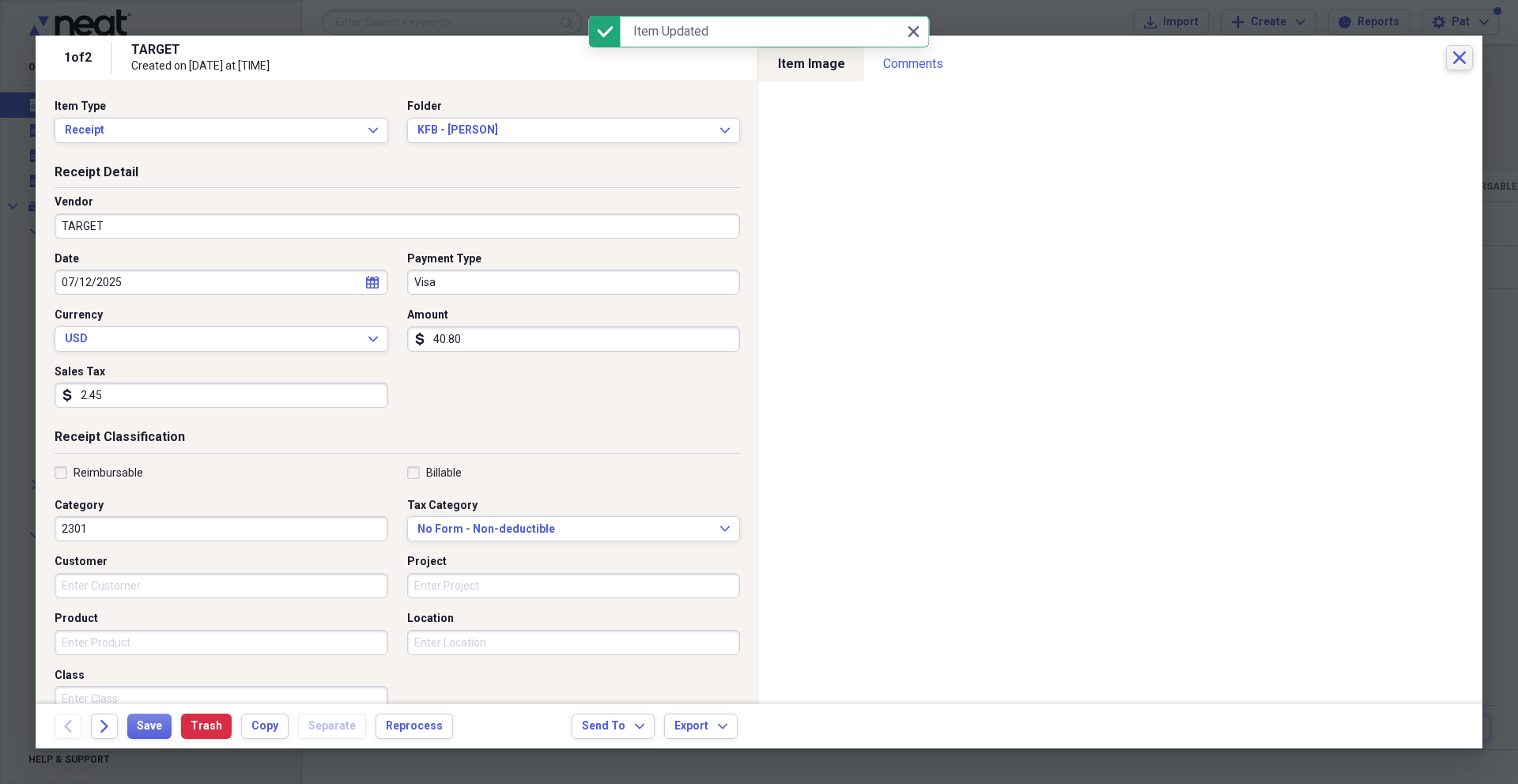 drag, startPoint x: 464, startPoint y: 134, endPoint x: 1451, endPoint y: 60, distance: 989.77 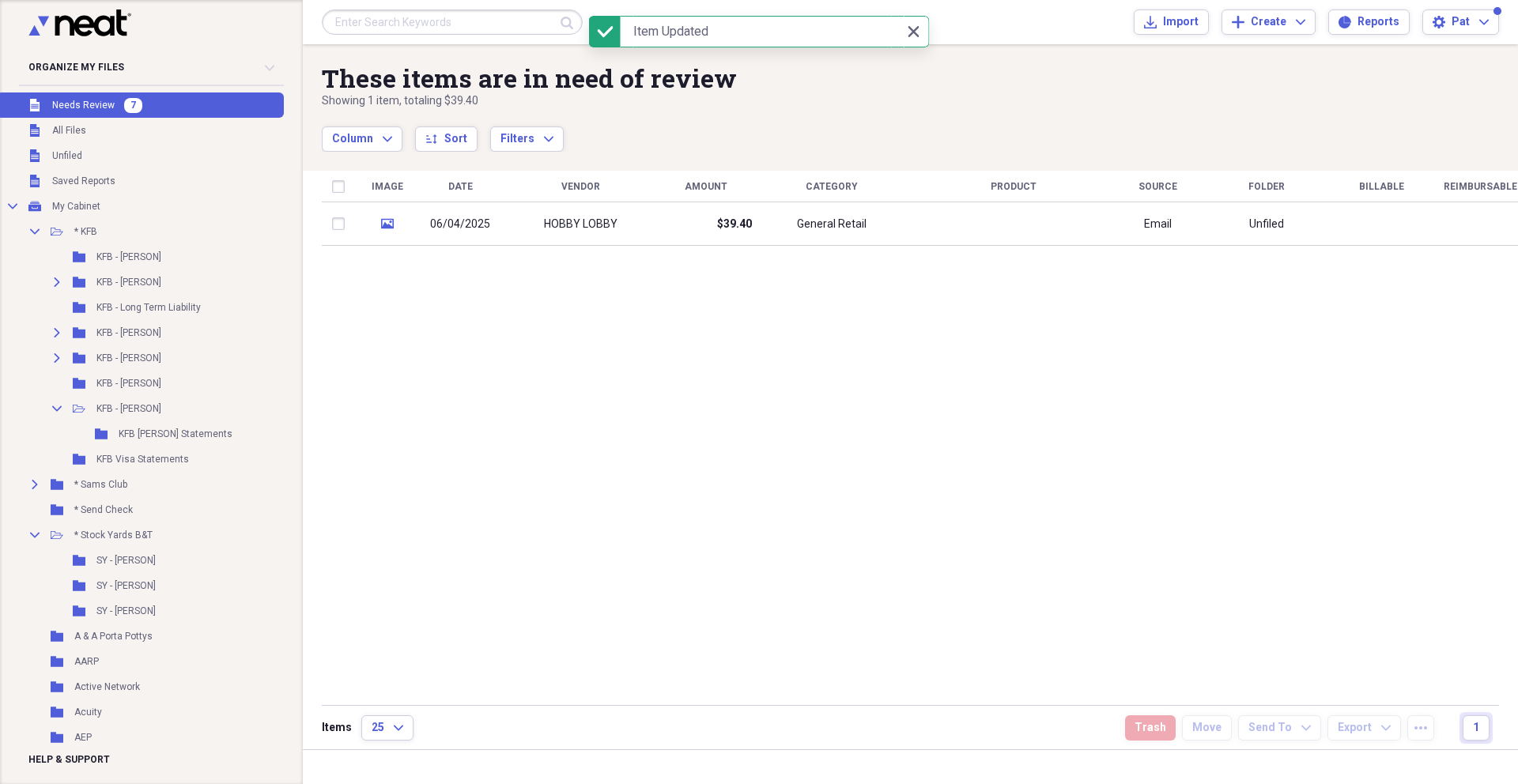 click on "$39.40" at bounding box center [706, 224] 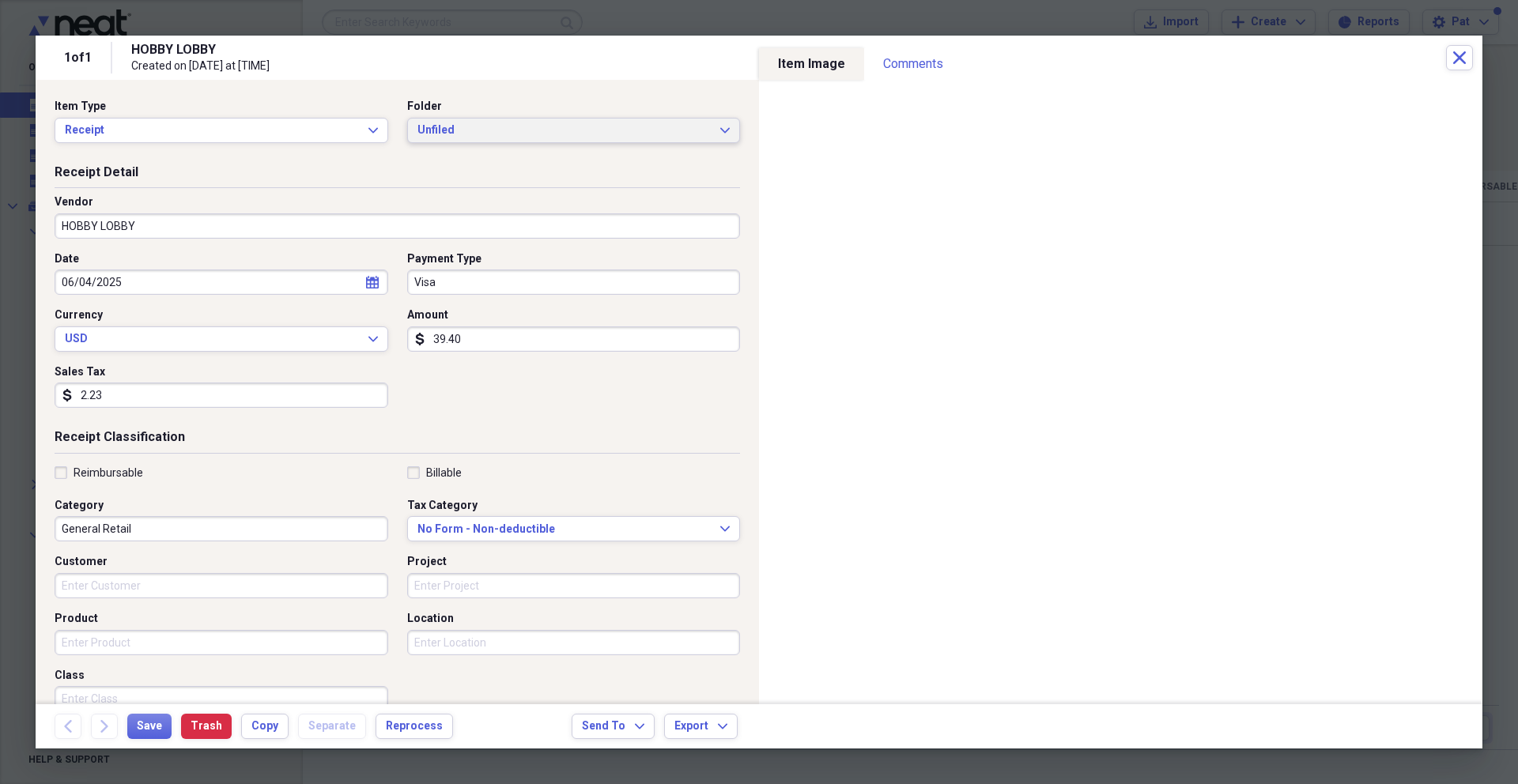click on "Unfiled" at bounding box center [565, 130] 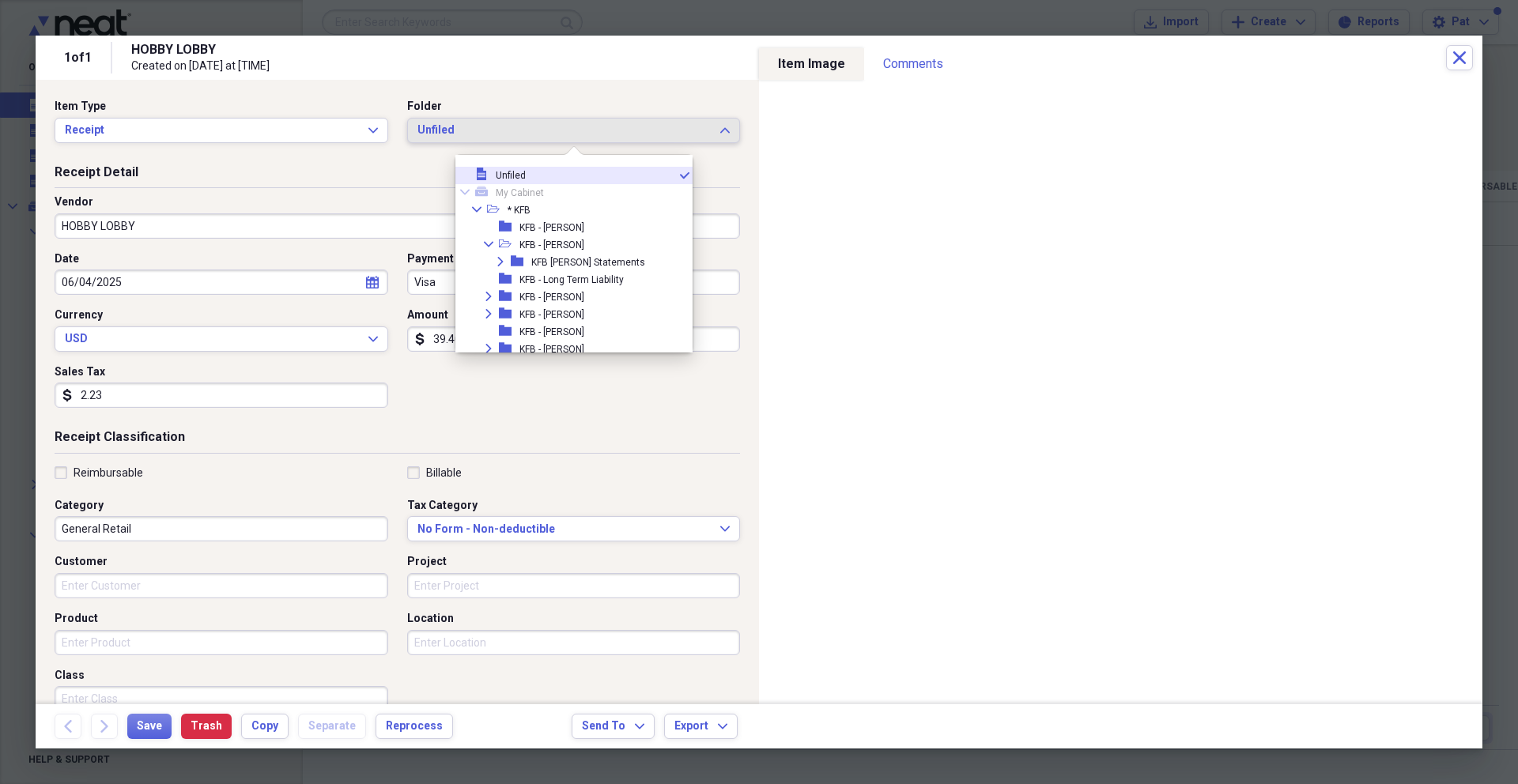 drag, startPoint x: 1451, startPoint y: 60, endPoint x: 568, endPoint y: 294, distance: 913.48 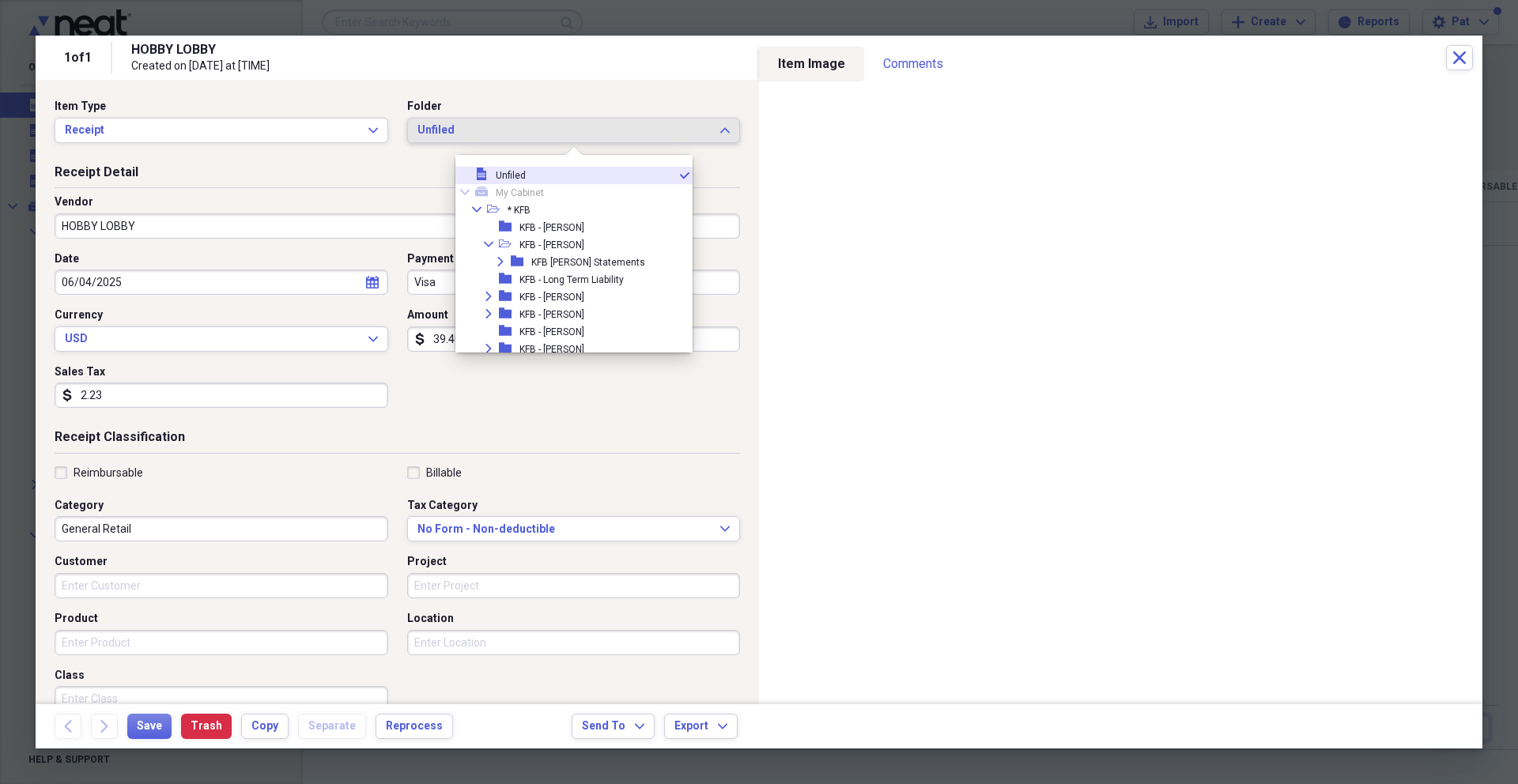 click on "KFB - [PERSON]" at bounding box center [552, 297] 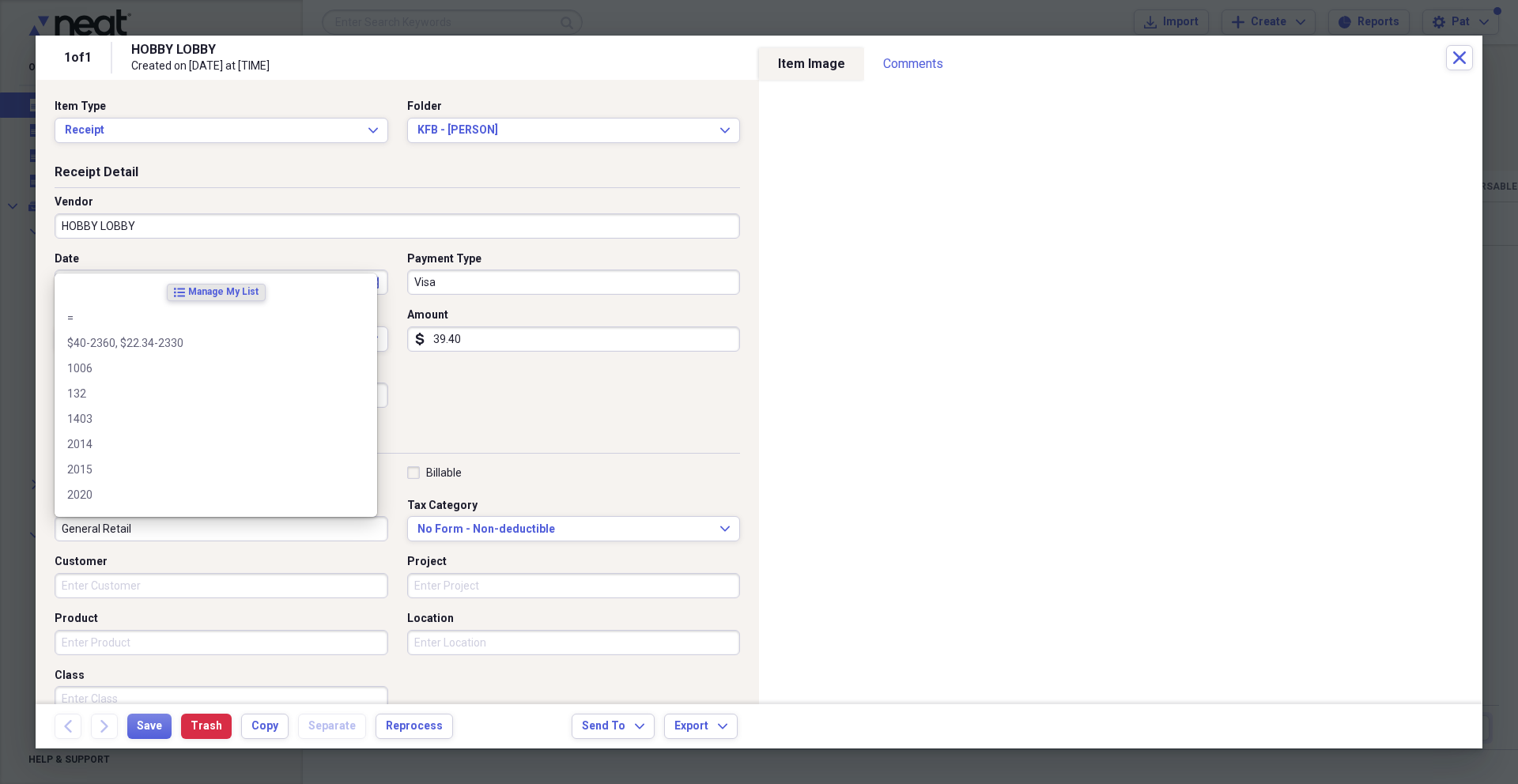 click on "General Retail" at bounding box center [221, 529] 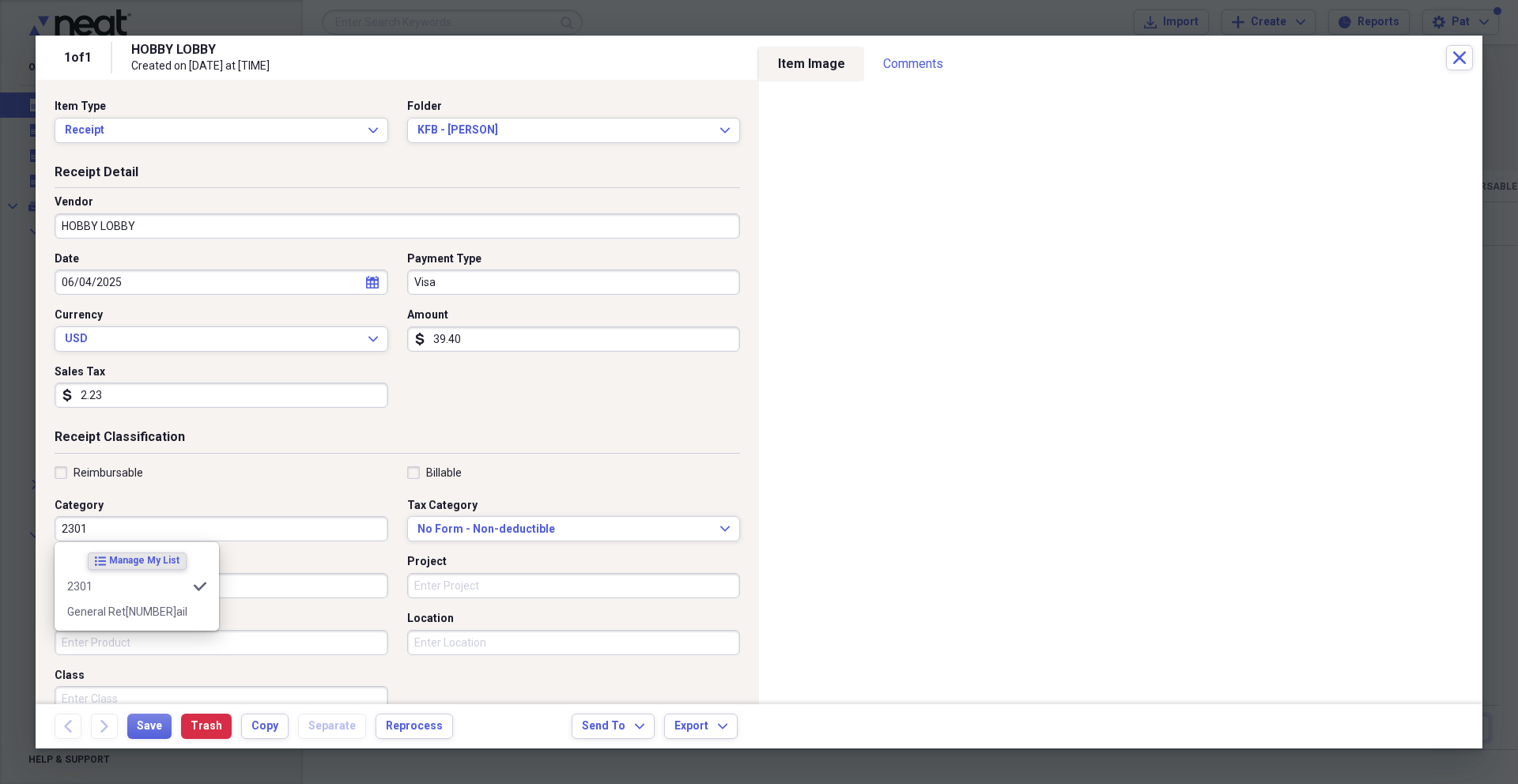 type on "2301" 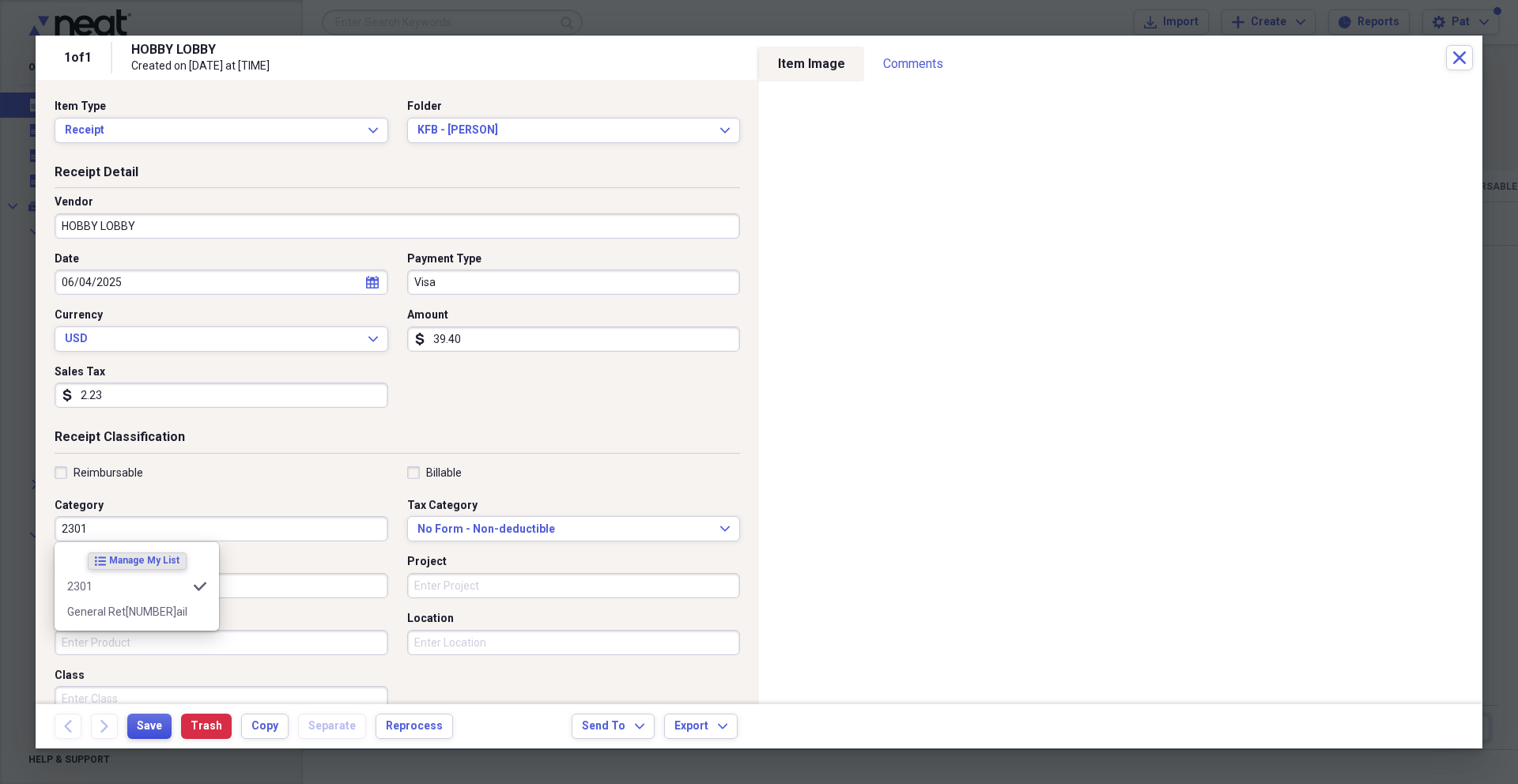 click on "Save" at bounding box center [149, 726] 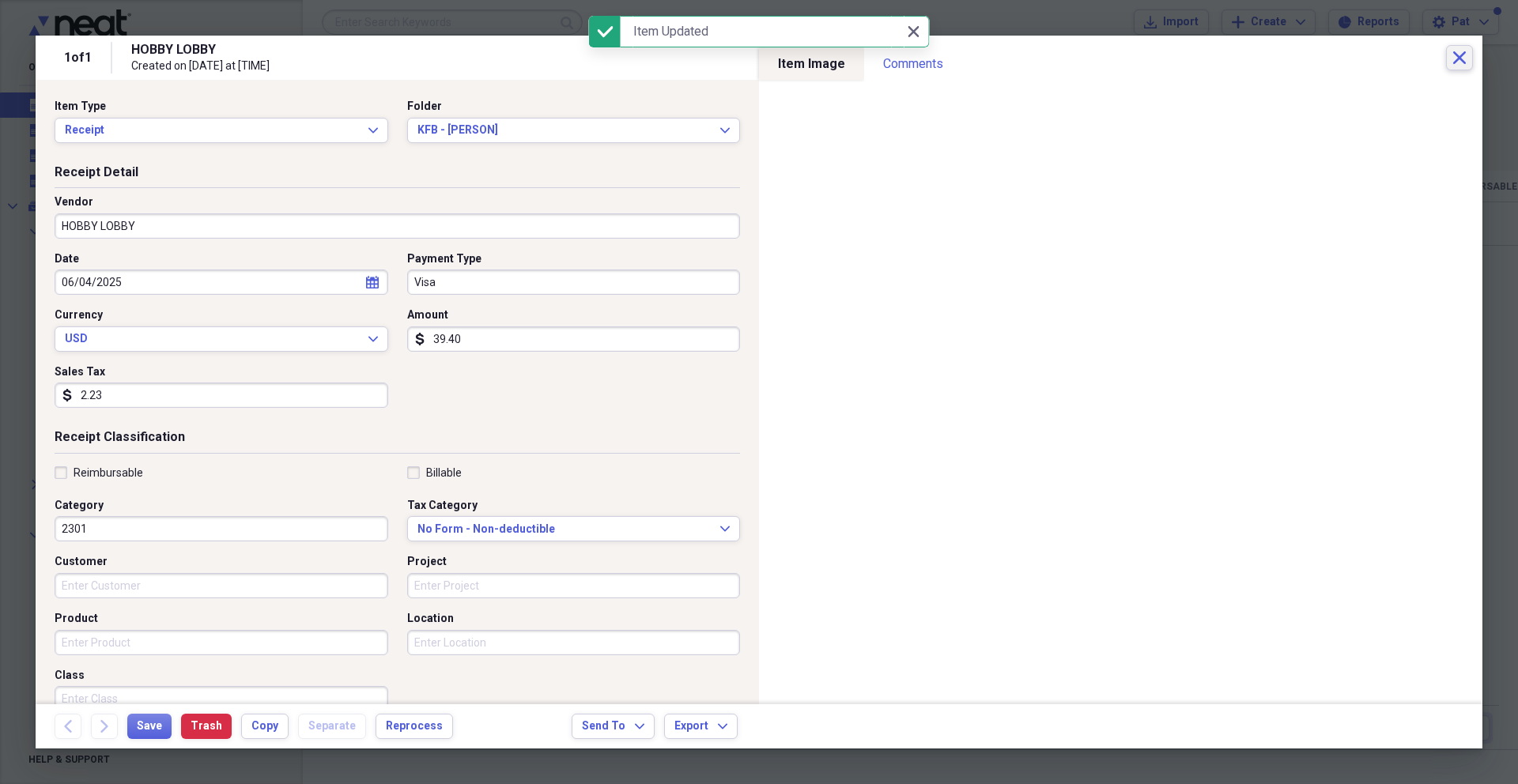 drag, startPoint x: 568, startPoint y: 294, endPoint x: 1458, endPoint y: 62, distance: 919.7413 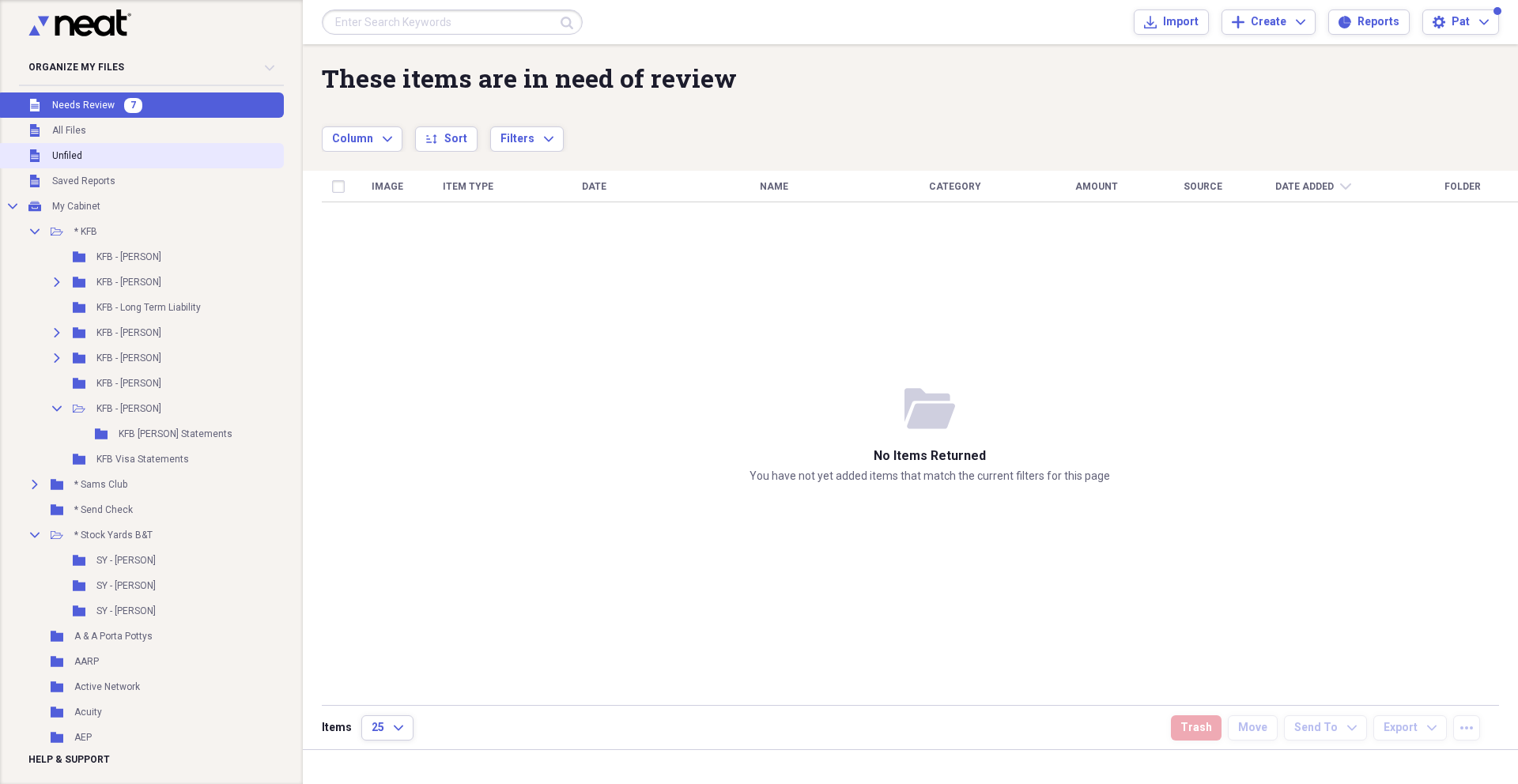 drag, startPoint x: 1458, startPoint y: 62, endPoint x: 61, endPoint y: 157, distance: 1400.2264 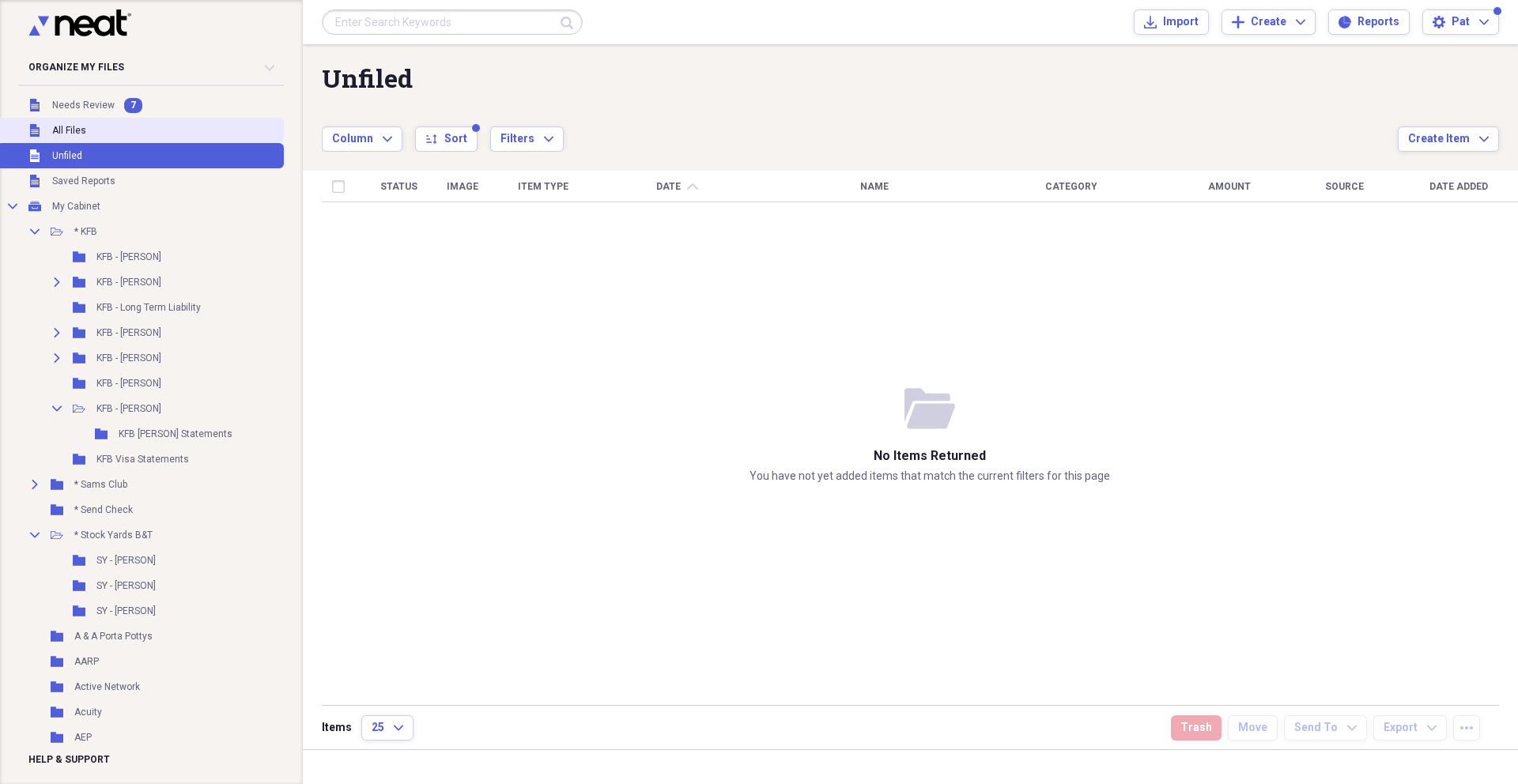 drag, startPoint x: 61, startPoint y: 157, endPoint x: 68, endPoint y: 130, distance: 27.892651 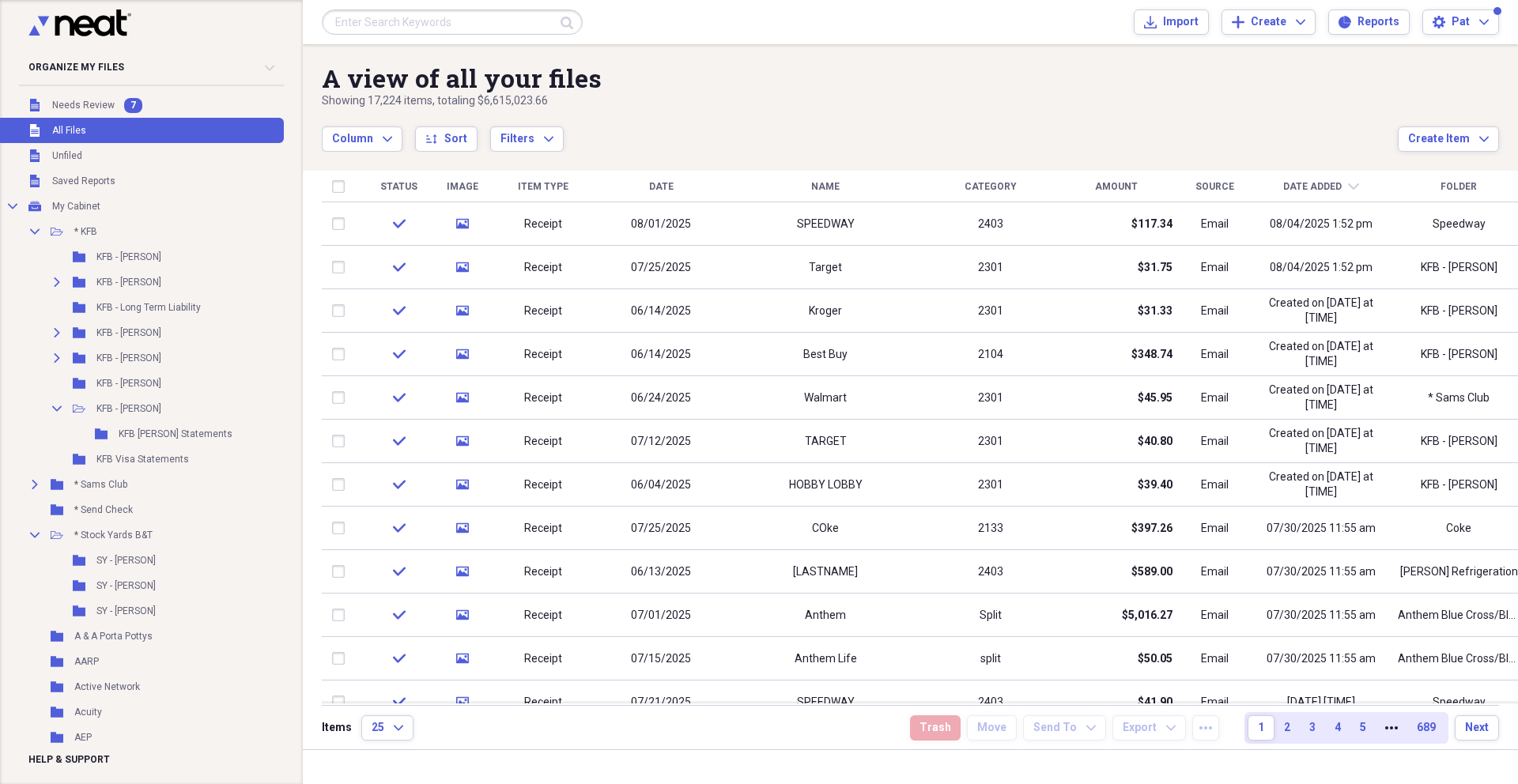 click on "Needs Review" at bounding box center (83, 105) 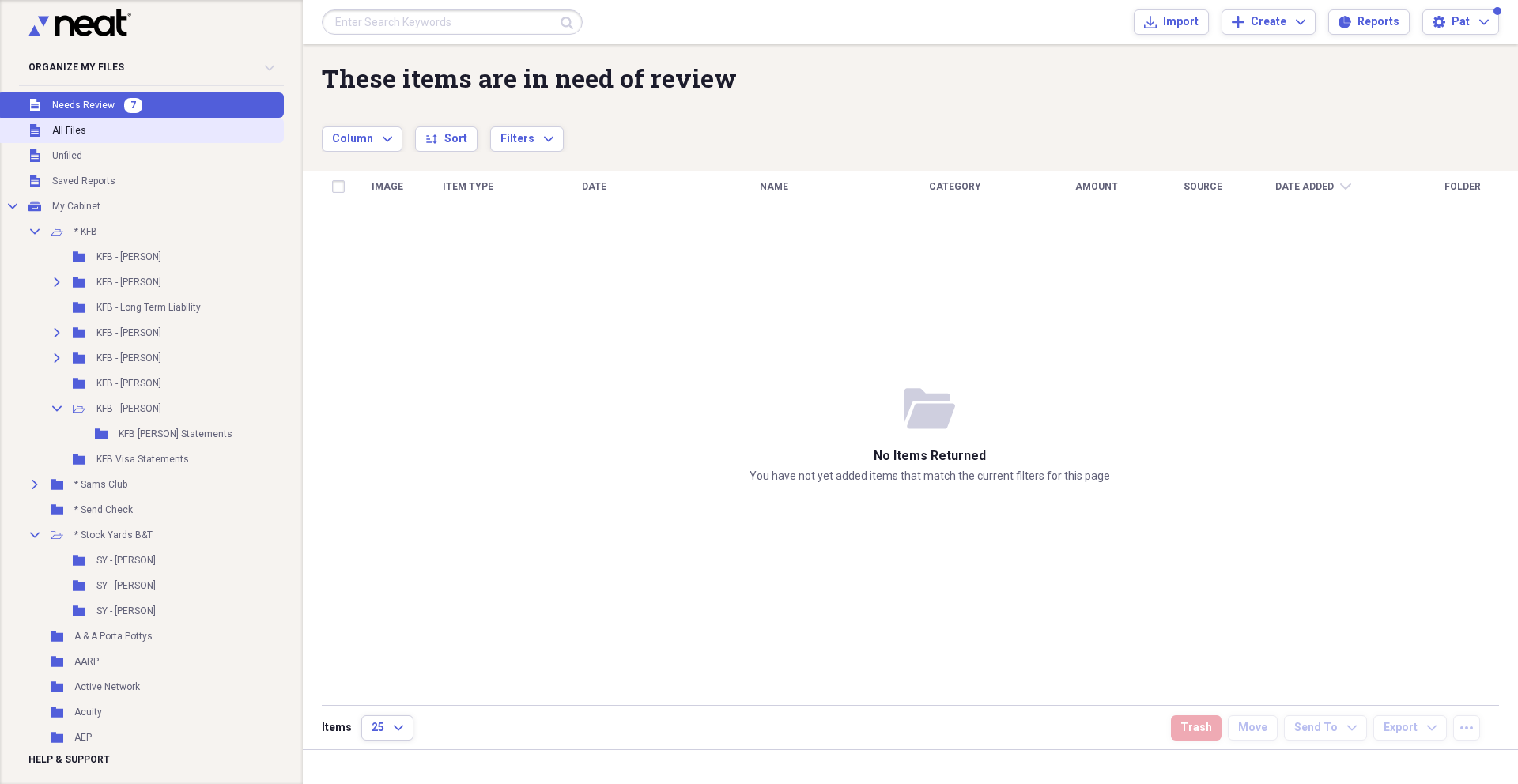 click on "Needs Review" at bounding box center (83, 105) 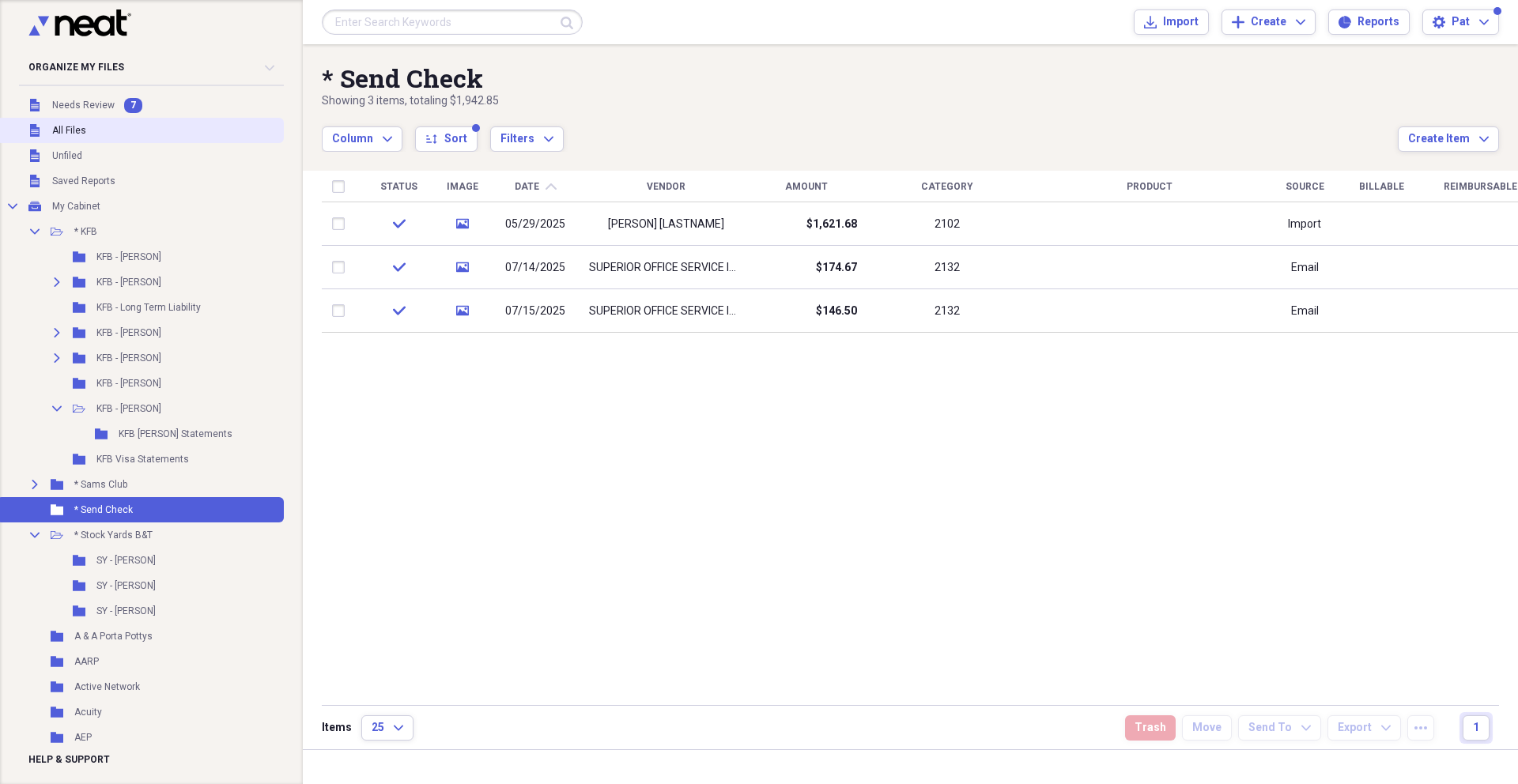 click on "Needs Review" at bounding box center (83, 105) 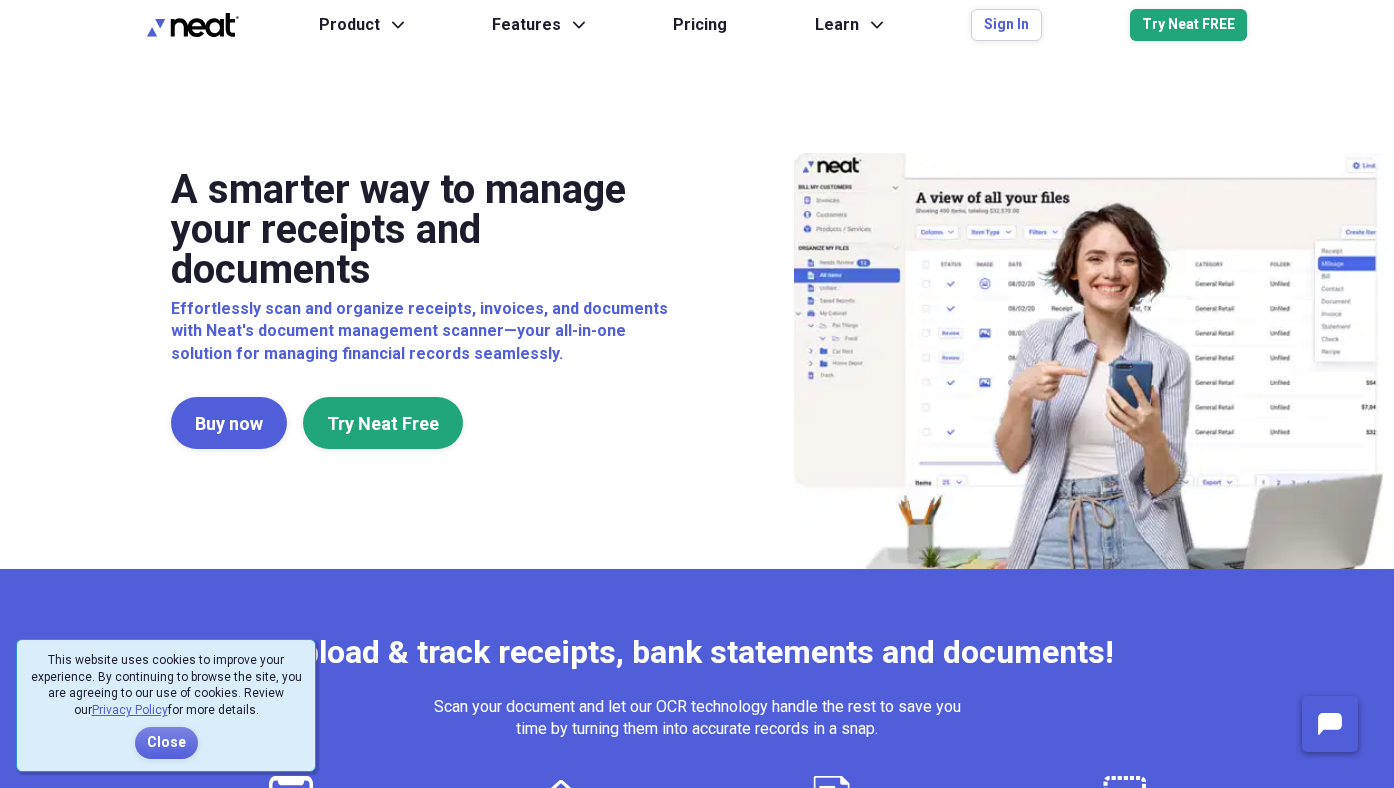 scroll, scrollTop: 0, scrollLeft: 0, axis: both 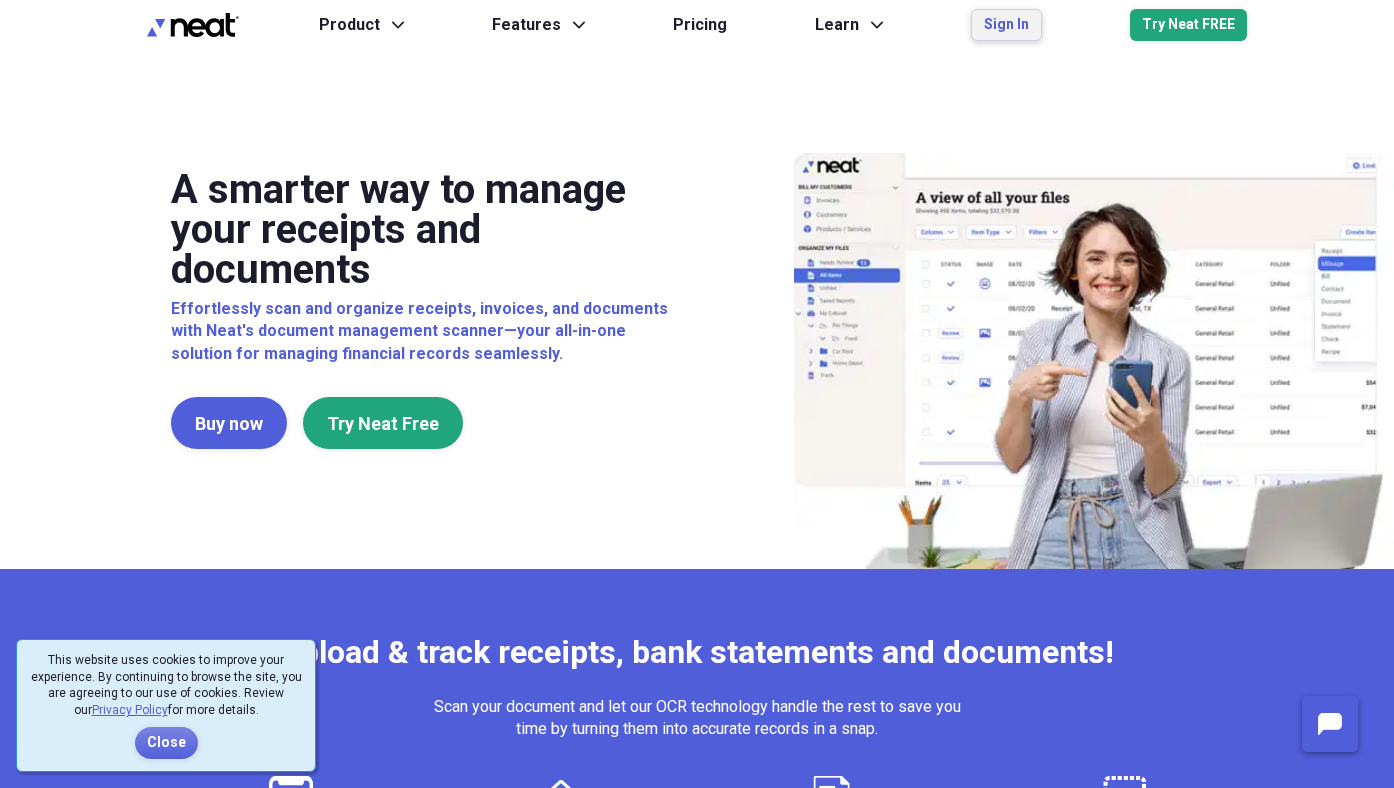 click on "Sign In" at bounding box center [1006, 25] 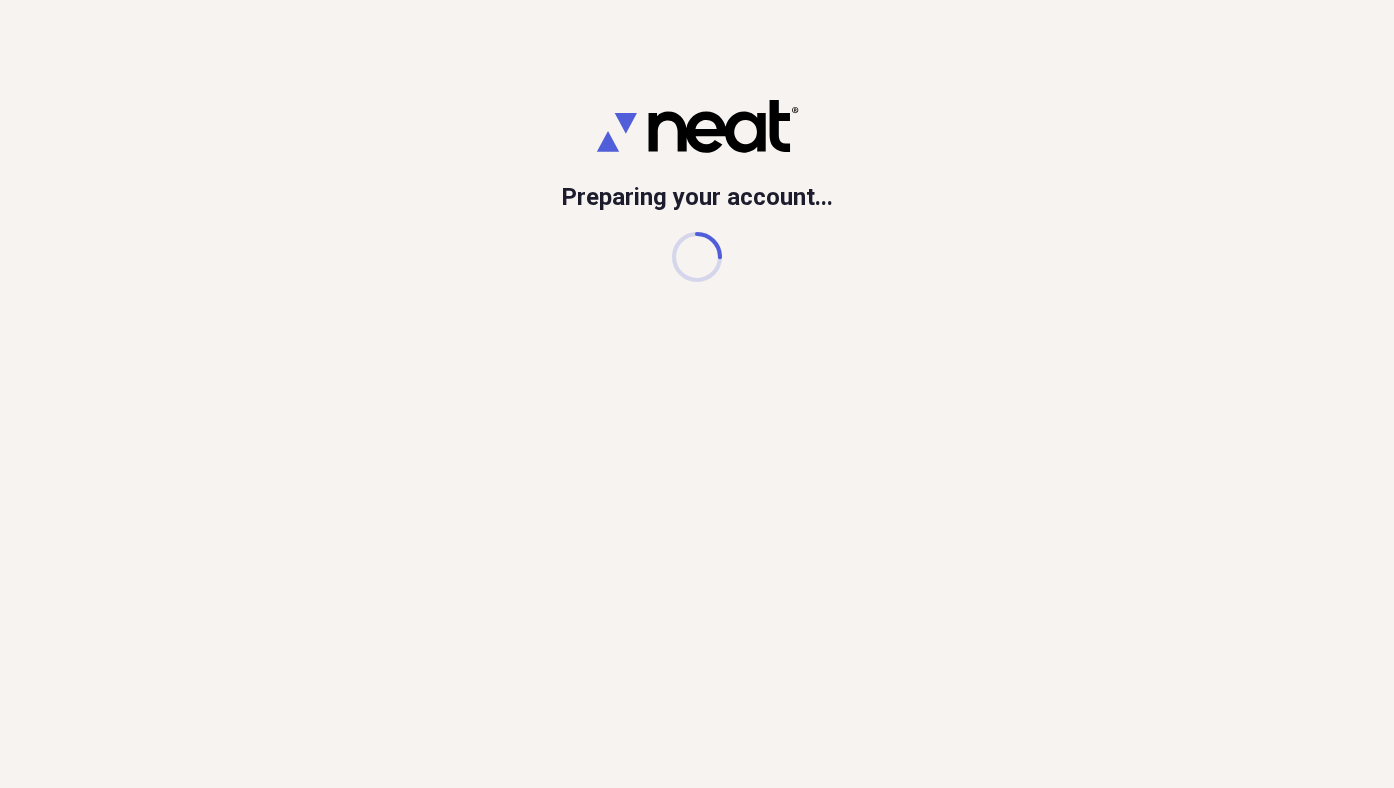 scroll, scrollTop: 0, scrollLeft: 0, axis: both 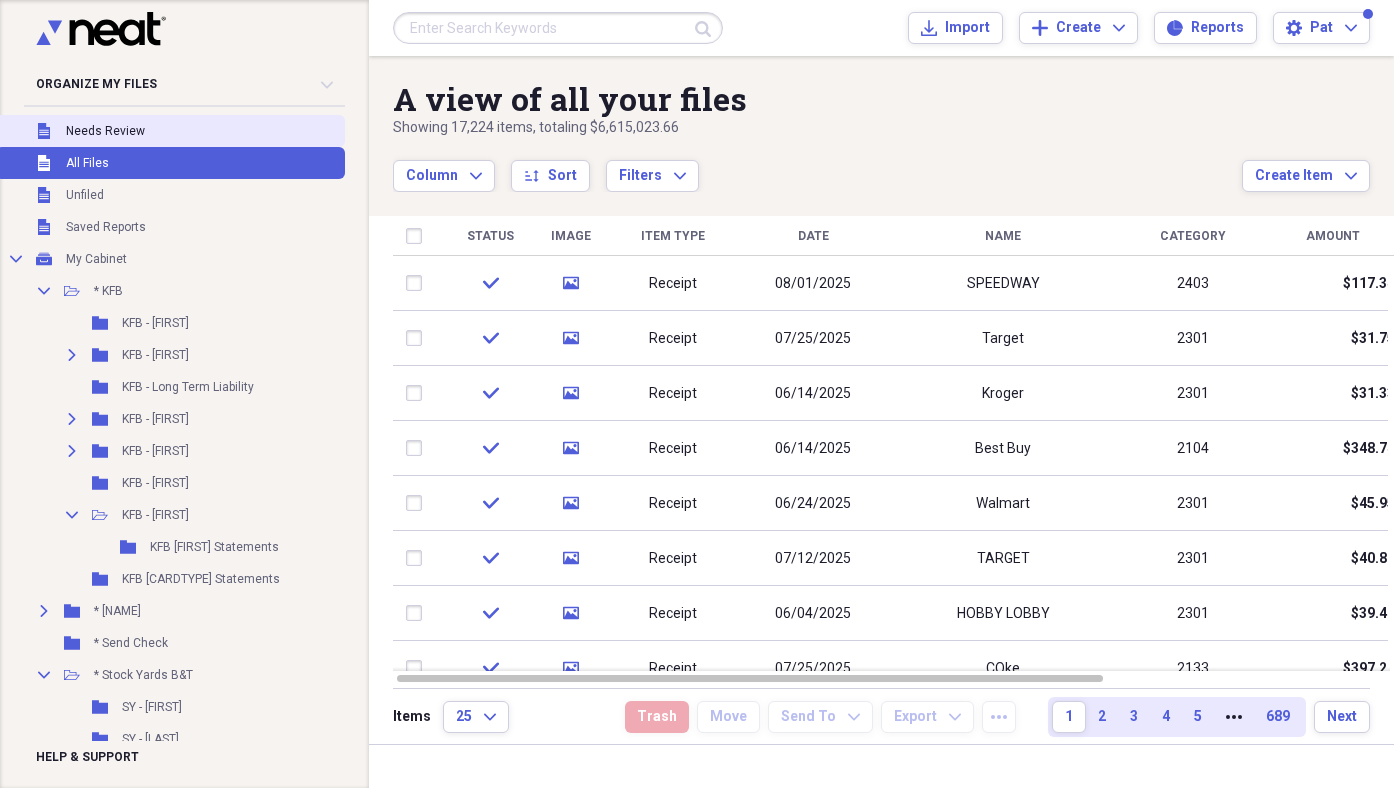 click on "Needs Review" at bounding box center [105, 131] 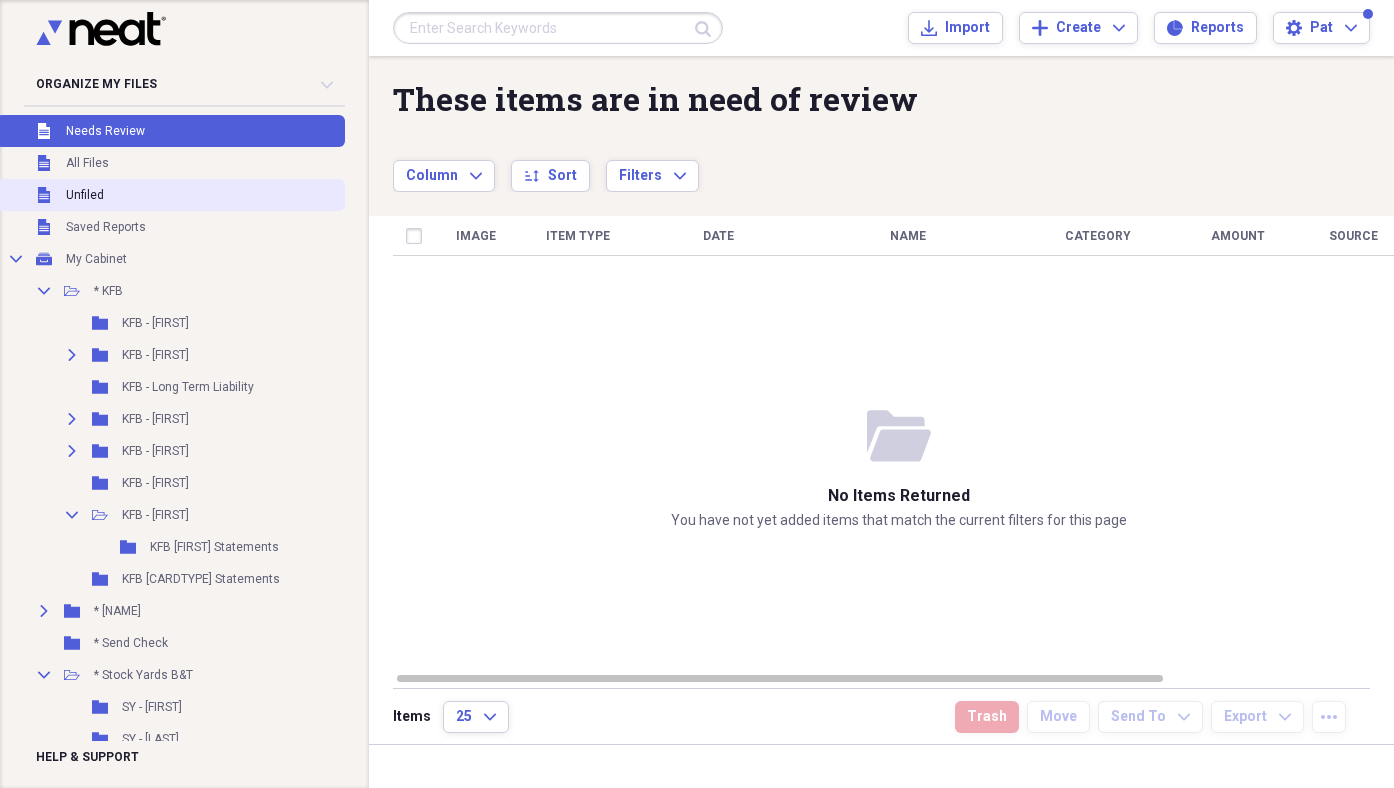 click on "Unfiled" at bounding box center (85, 195) 